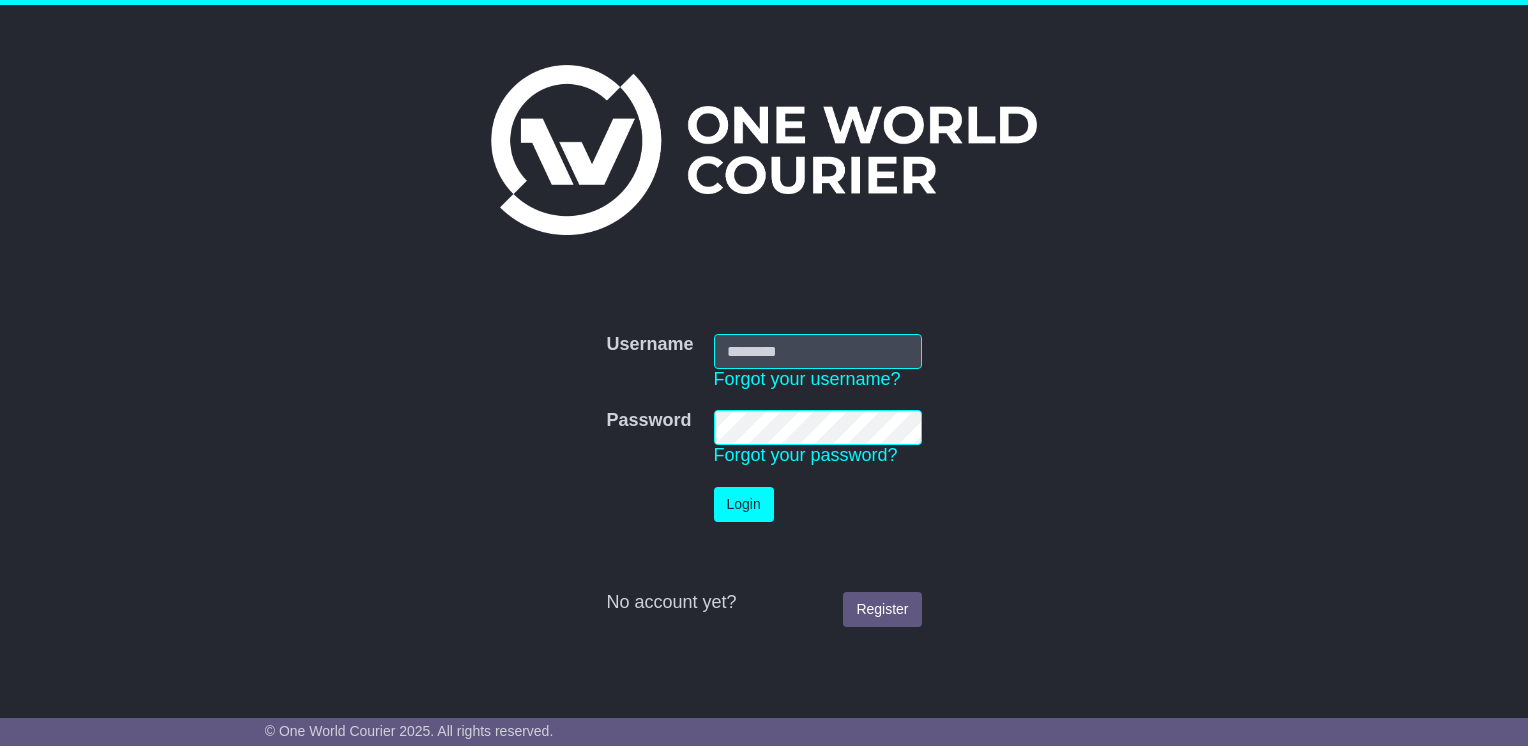 scroll, scrollTop: 0, scrollLeft: 0, axis: both 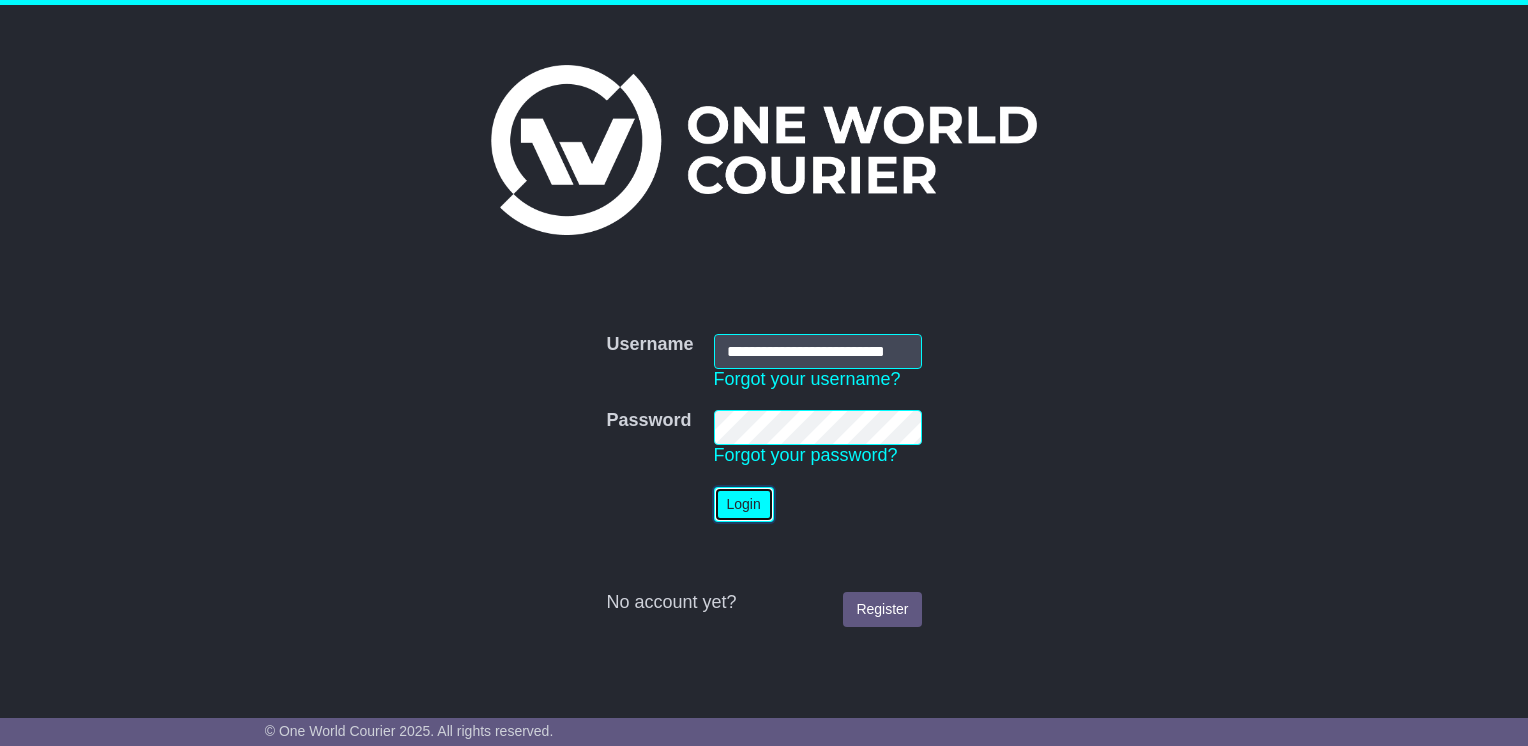 click on "Login" at bounding box center [744, 504] 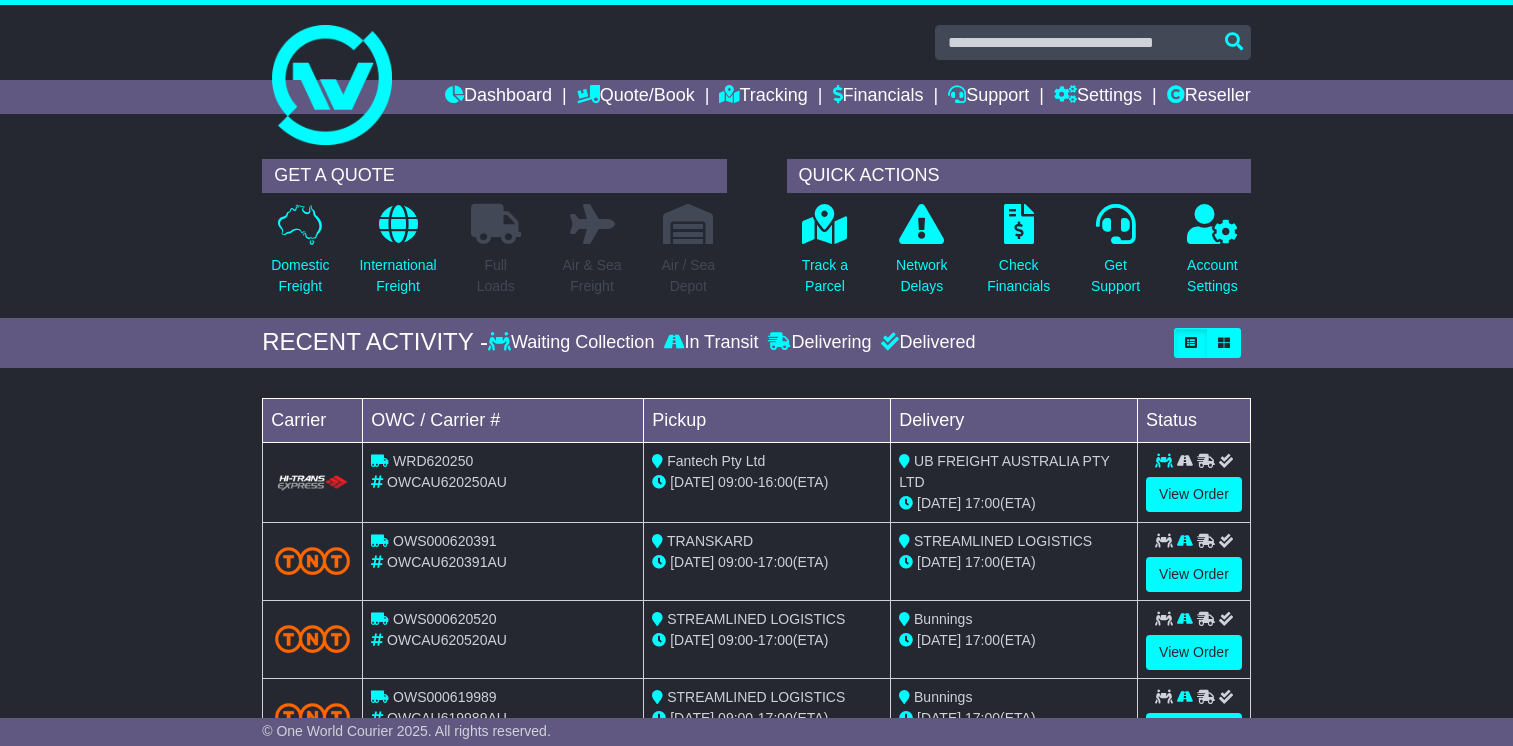 scroll, scrollTop: 0, scrollLeft: 0, axis: both 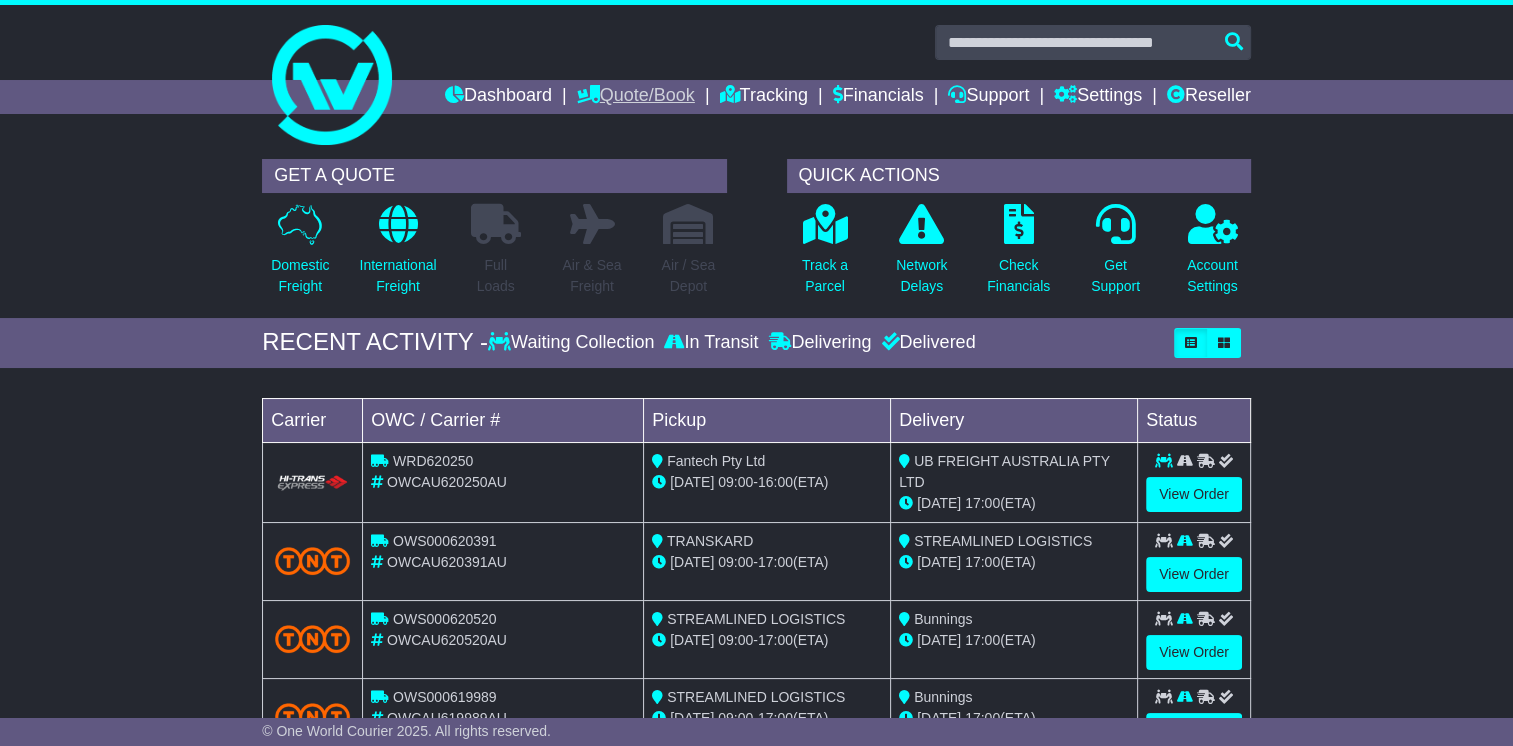click on "Quote/Book" at bounding box center (636, 97) 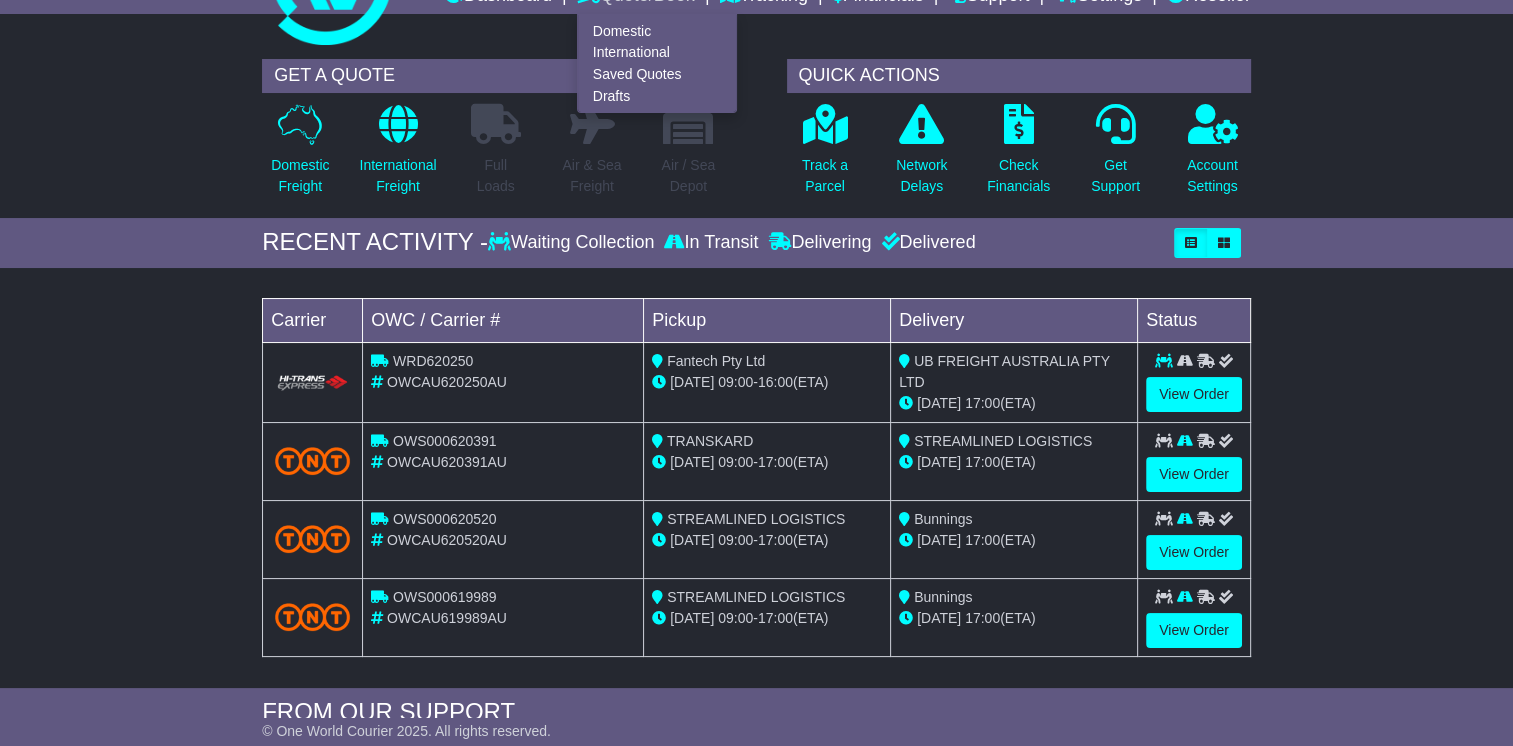 scroll, scrollTop: 0, scrollLeft: 0, axis: both 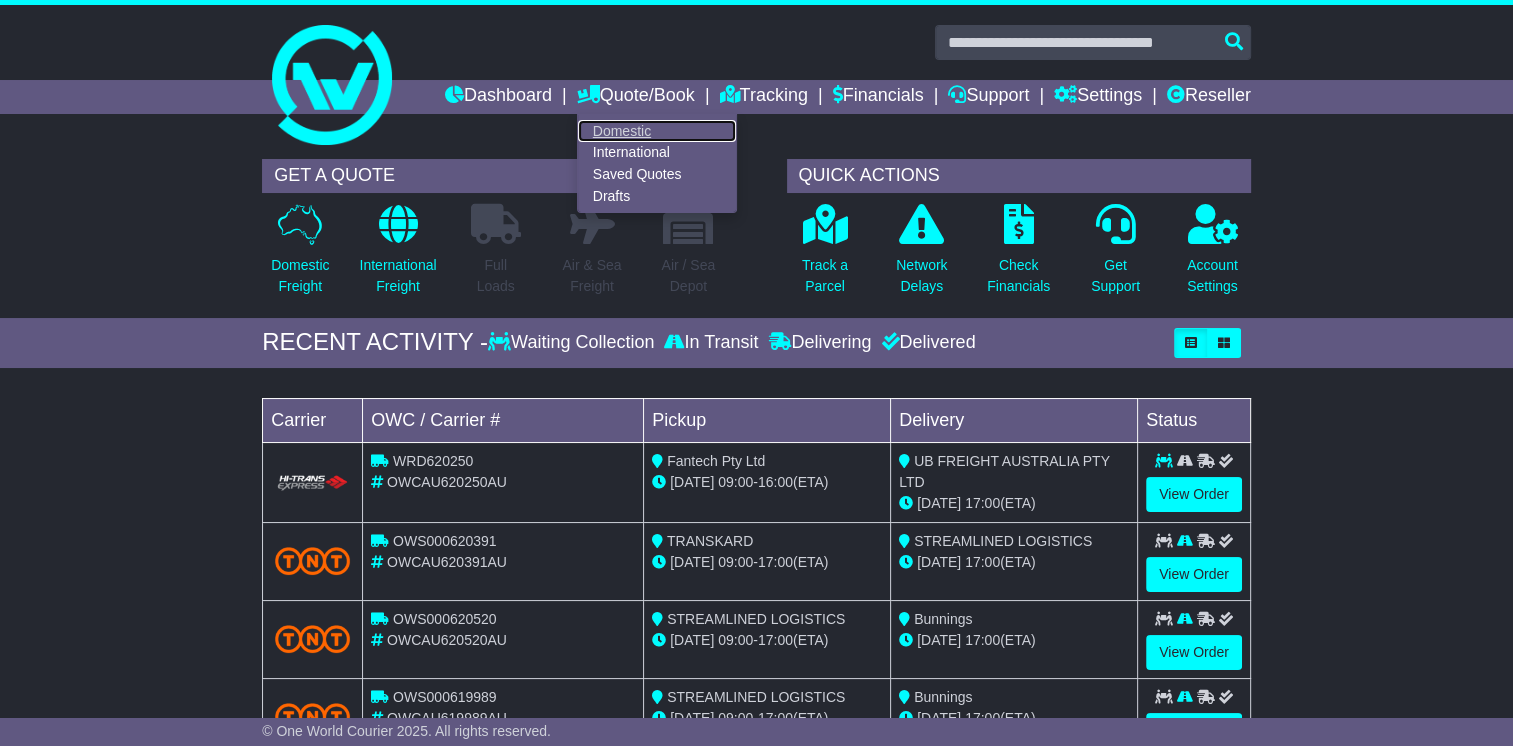 click on "Domestic" at bounding box center [657, 131] 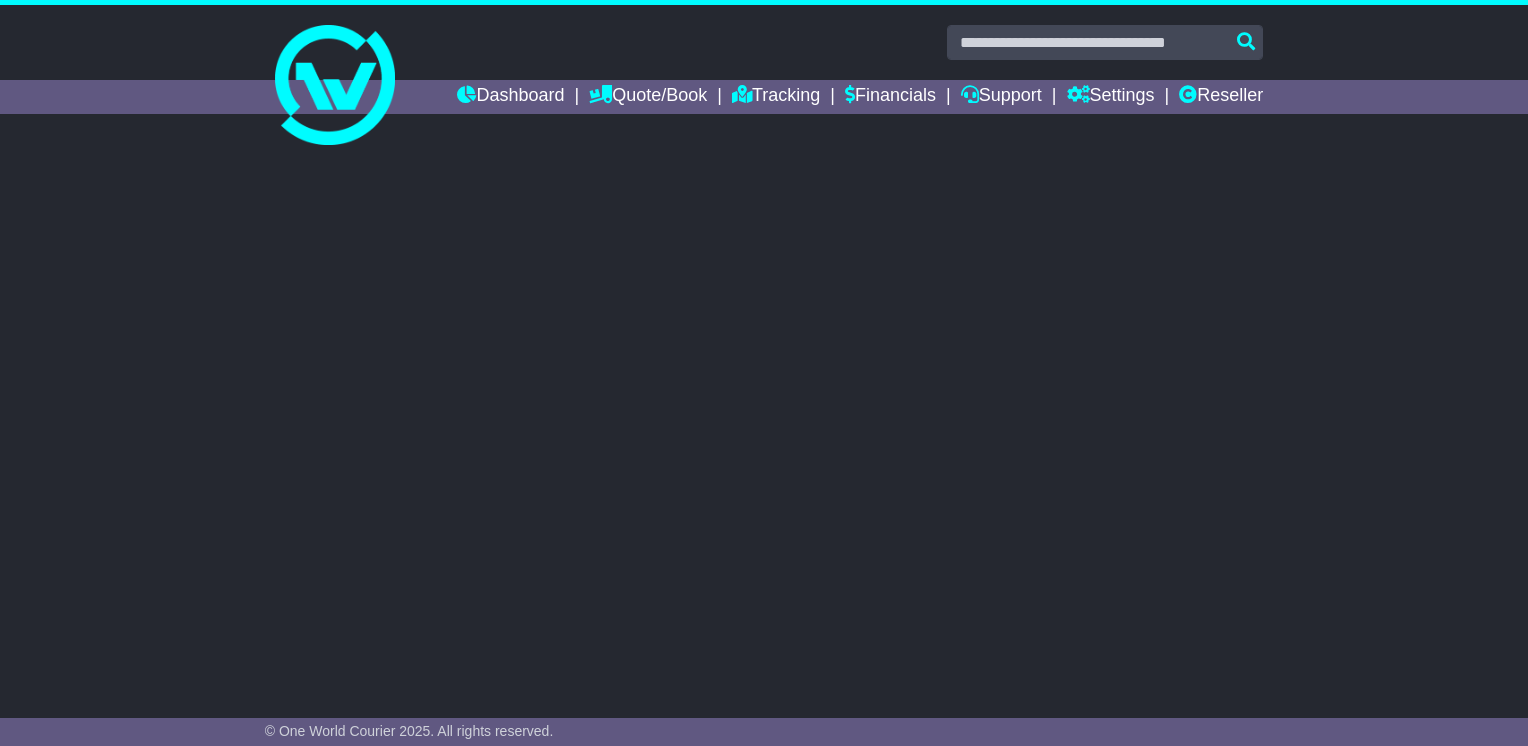 scroll, scrollTop: 0, scrollLeft: 0, axis: both 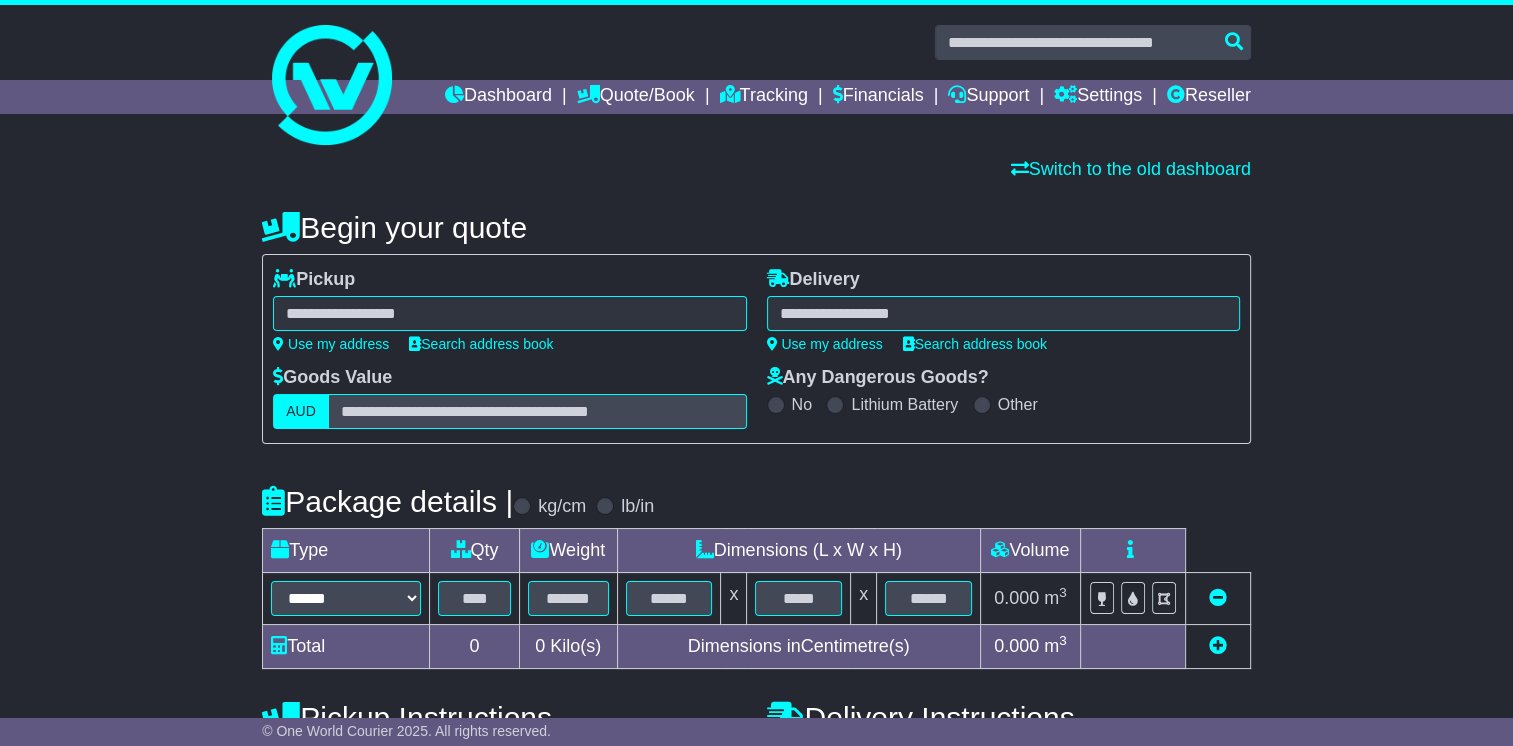 click at bounding box center [509, 313] 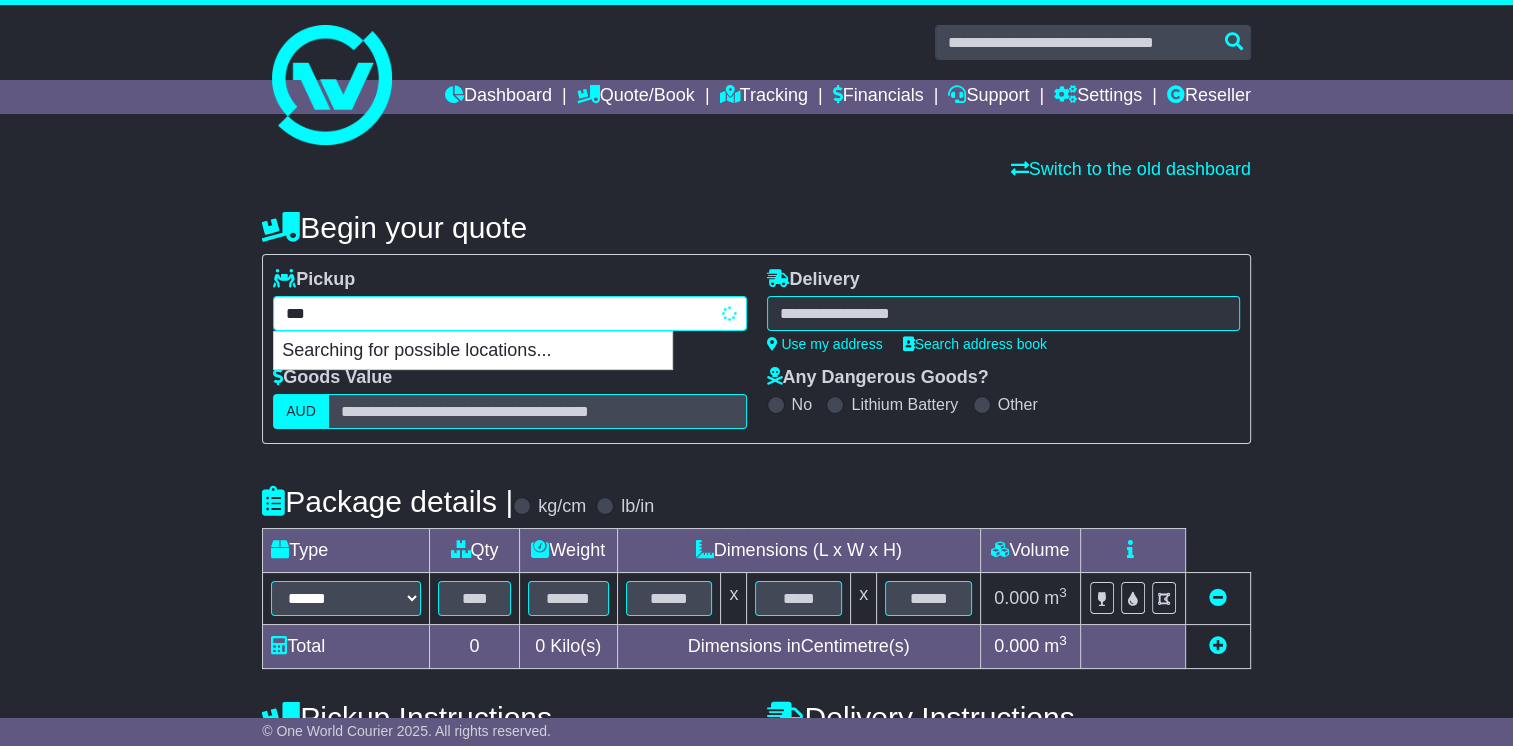 type on "****" 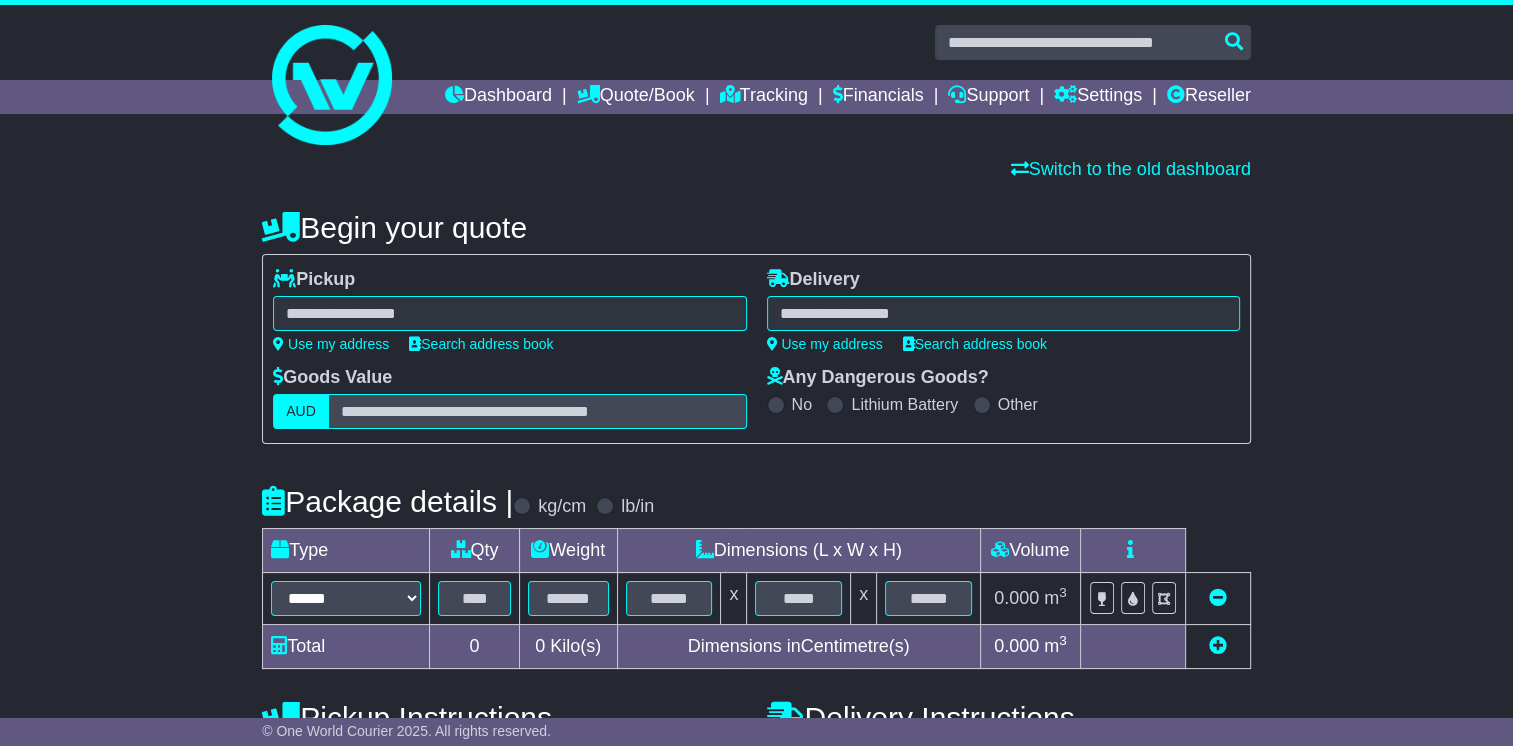 click on "**** [GEOGRAPHIC_DATA][PERSON_NAME] 4500 BRENDALE 4500 BRENDALE BC 4500 BRENDALE DC 4500 CASHMERE 4500 CLEAR MOUNTAIN 4500 [PERSON_NAME] [GEOGRAPHIC_DATA] 4500 WARNER 4500" at bounding box center (509, 313) 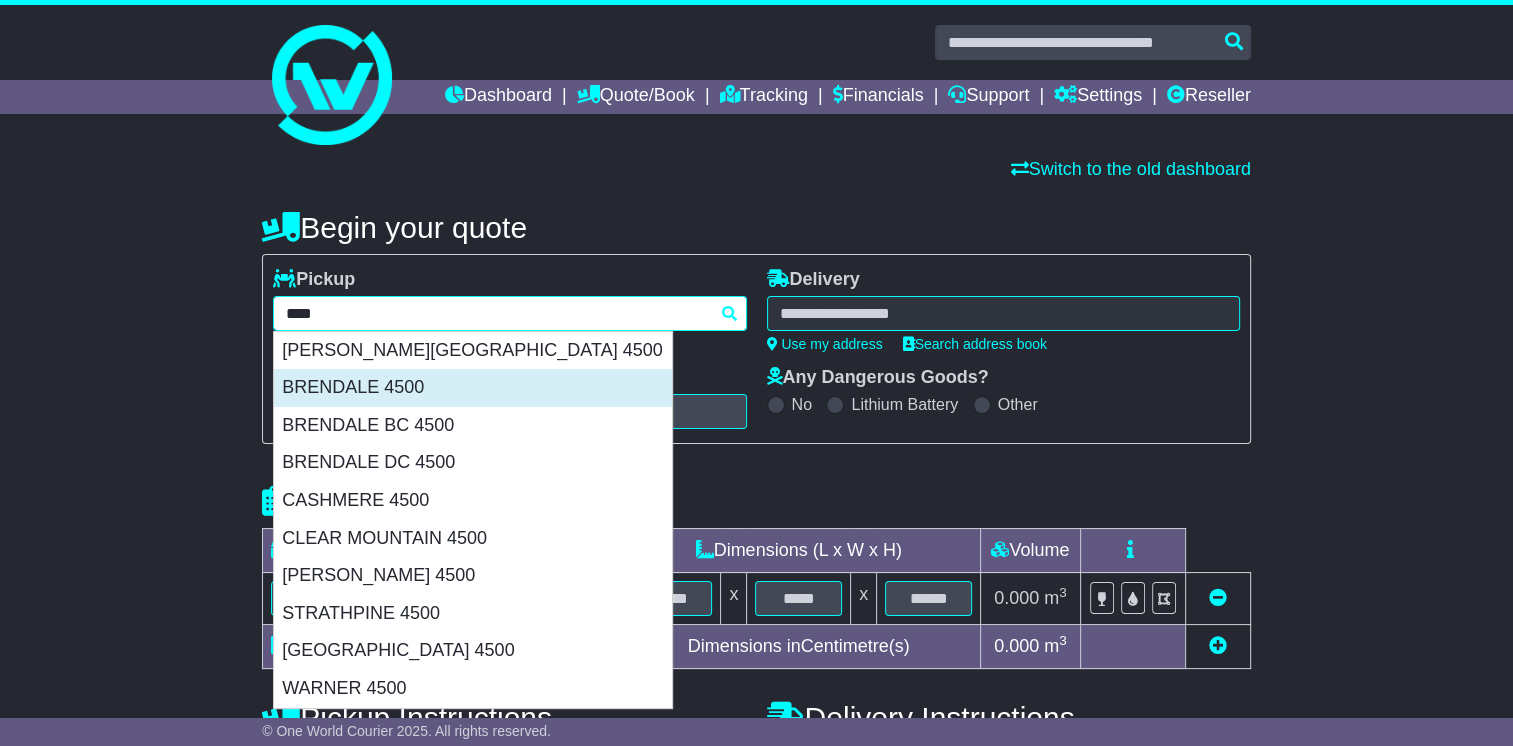 click on "BRENDALE 4500" at bounding box center (473, 388) 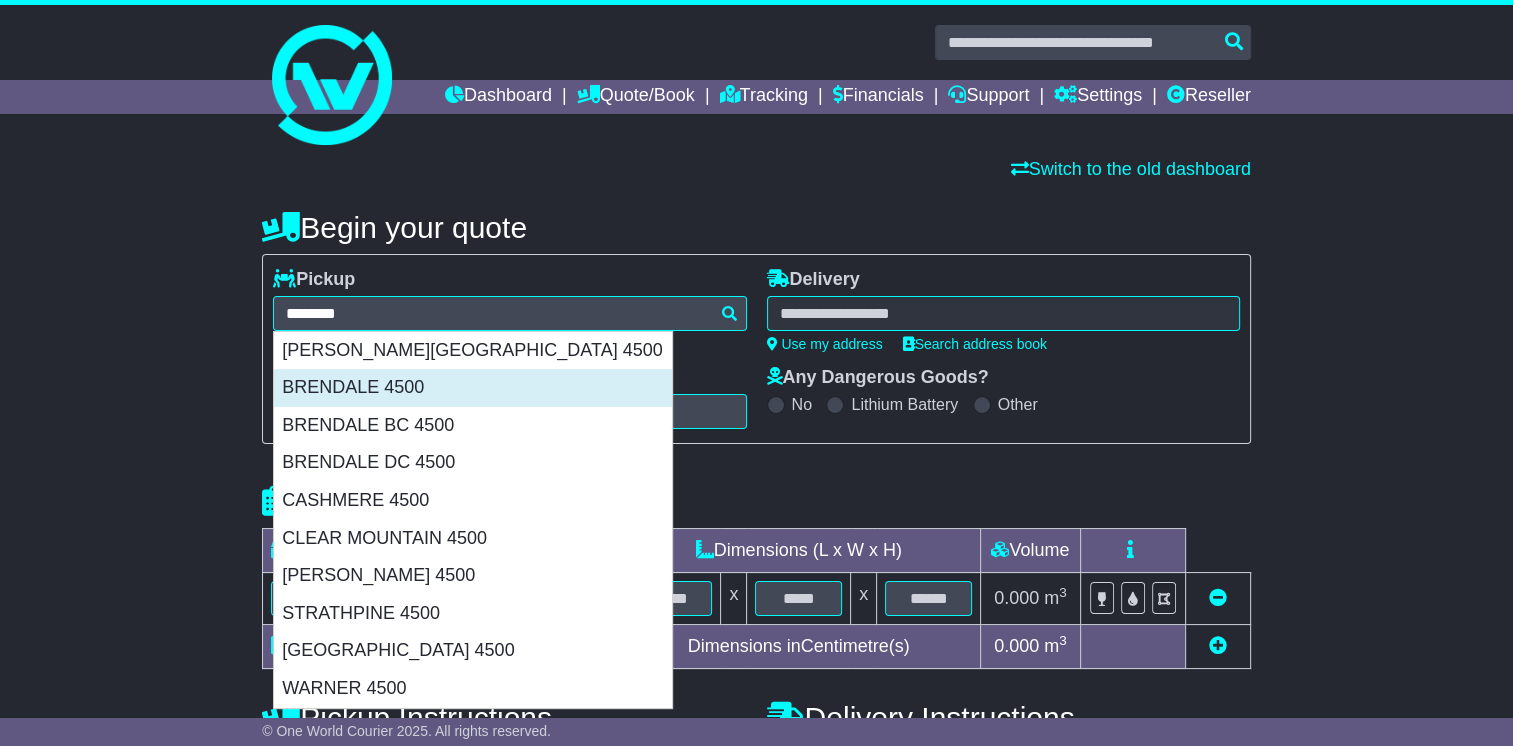 type on "**********" 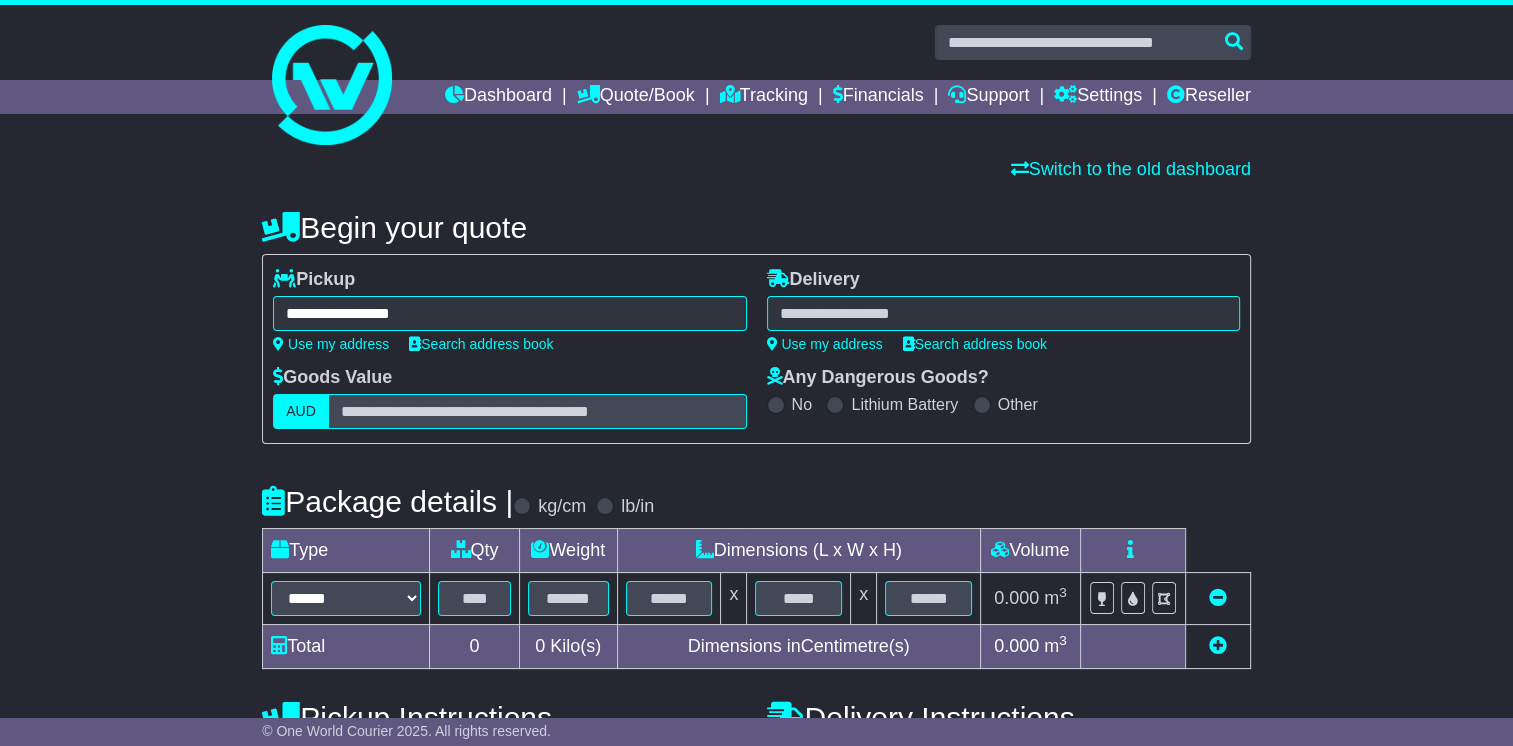 click at bounding box center [1003, 313] 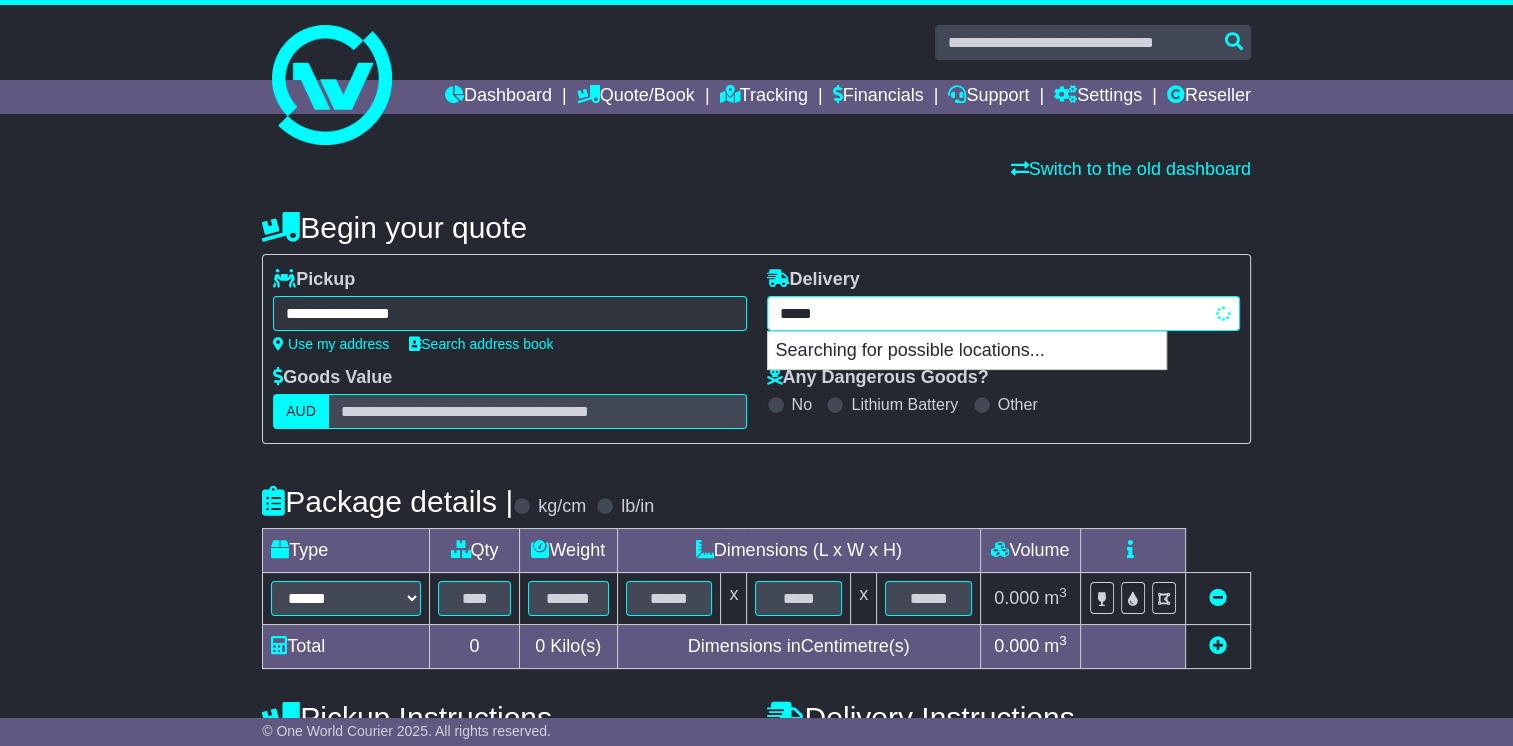 type on "****" 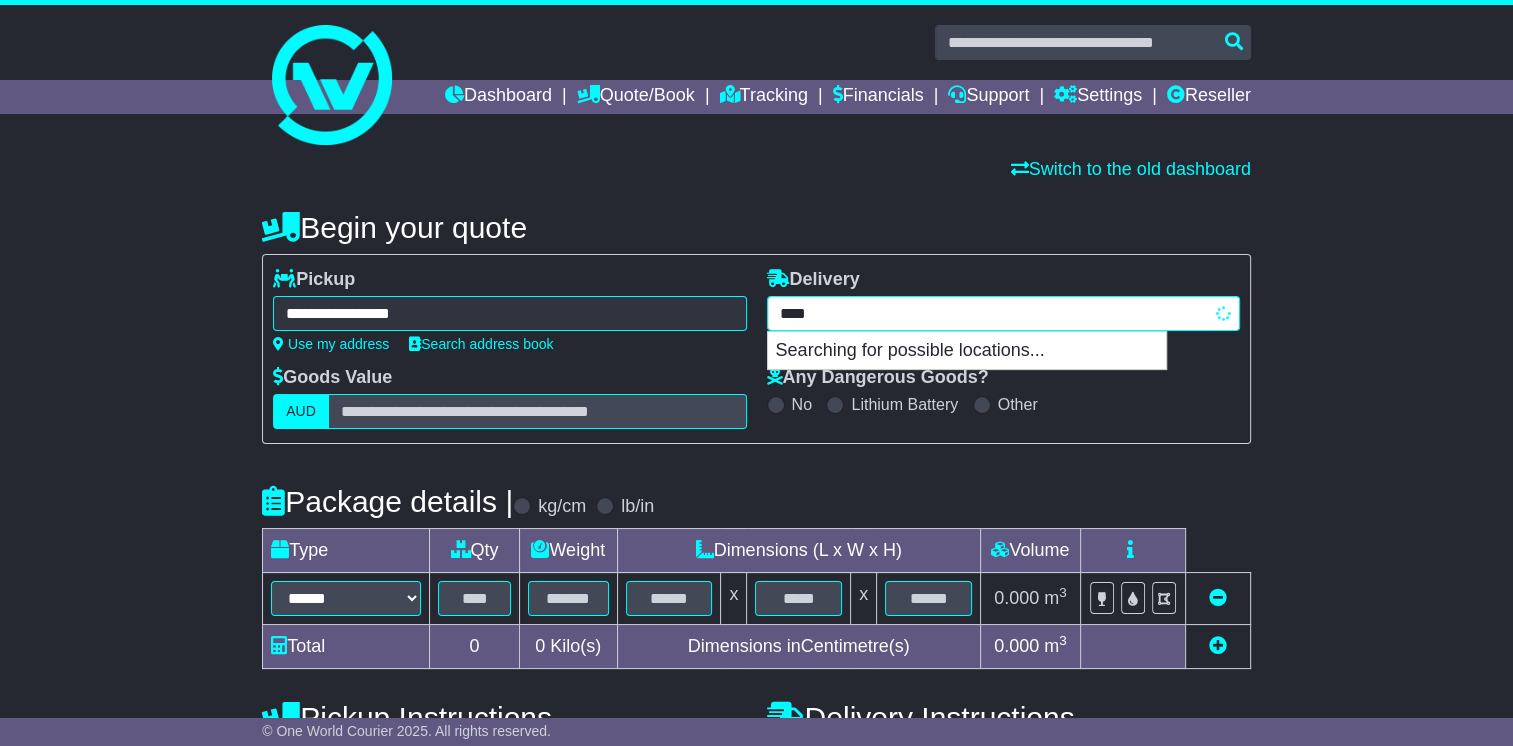 type on "*********" 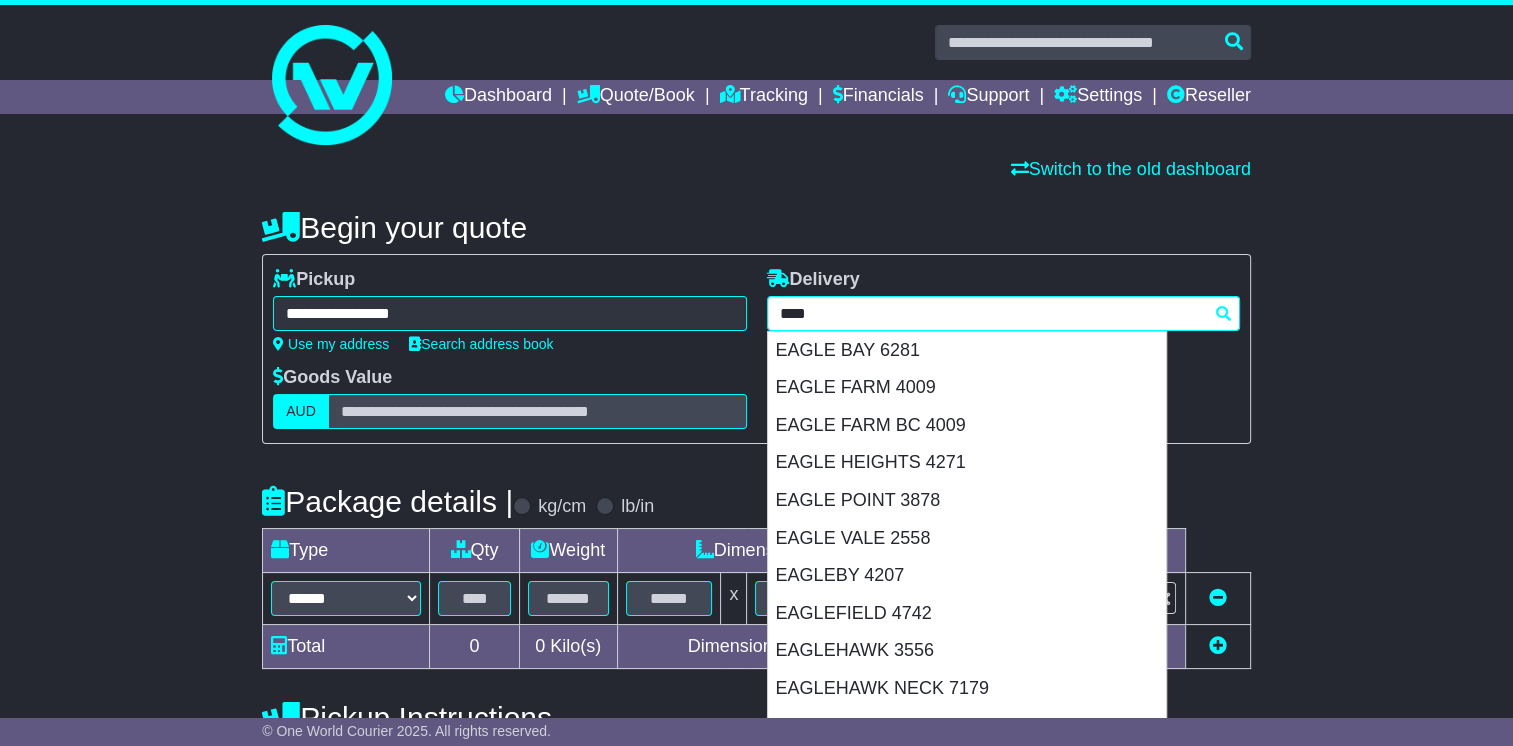 type on "**********" 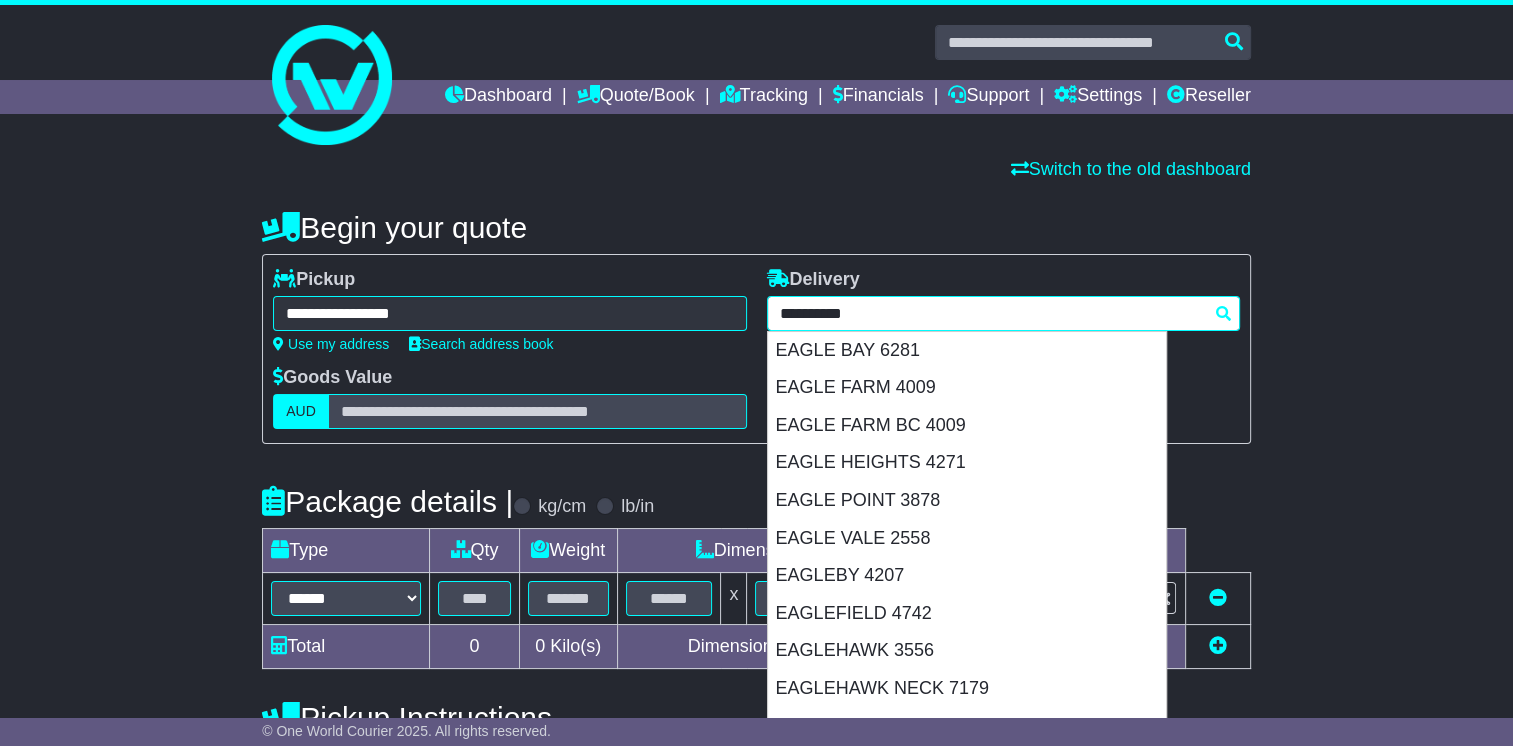 type 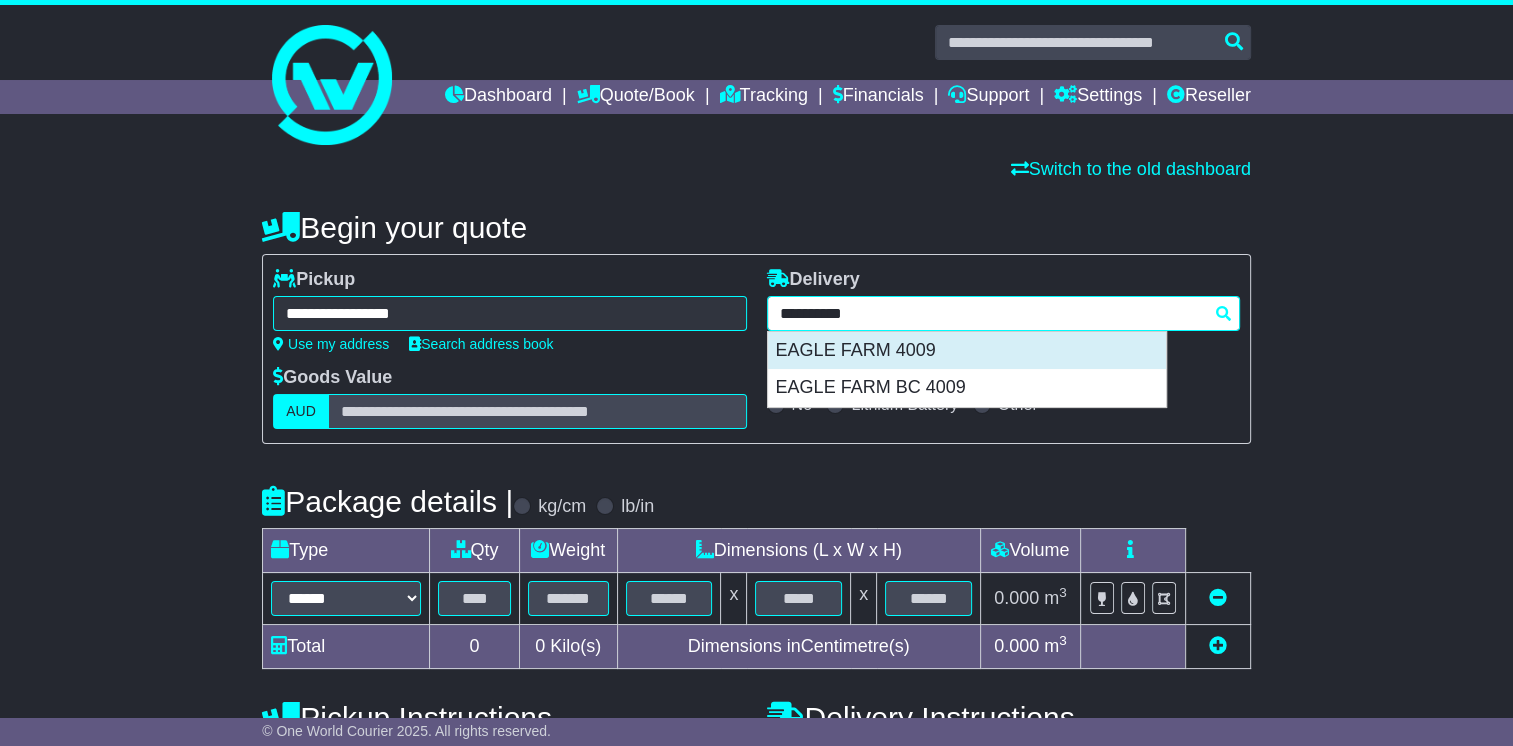 click on "EAGLE FARM 4009" at bounding box center (967, 351) 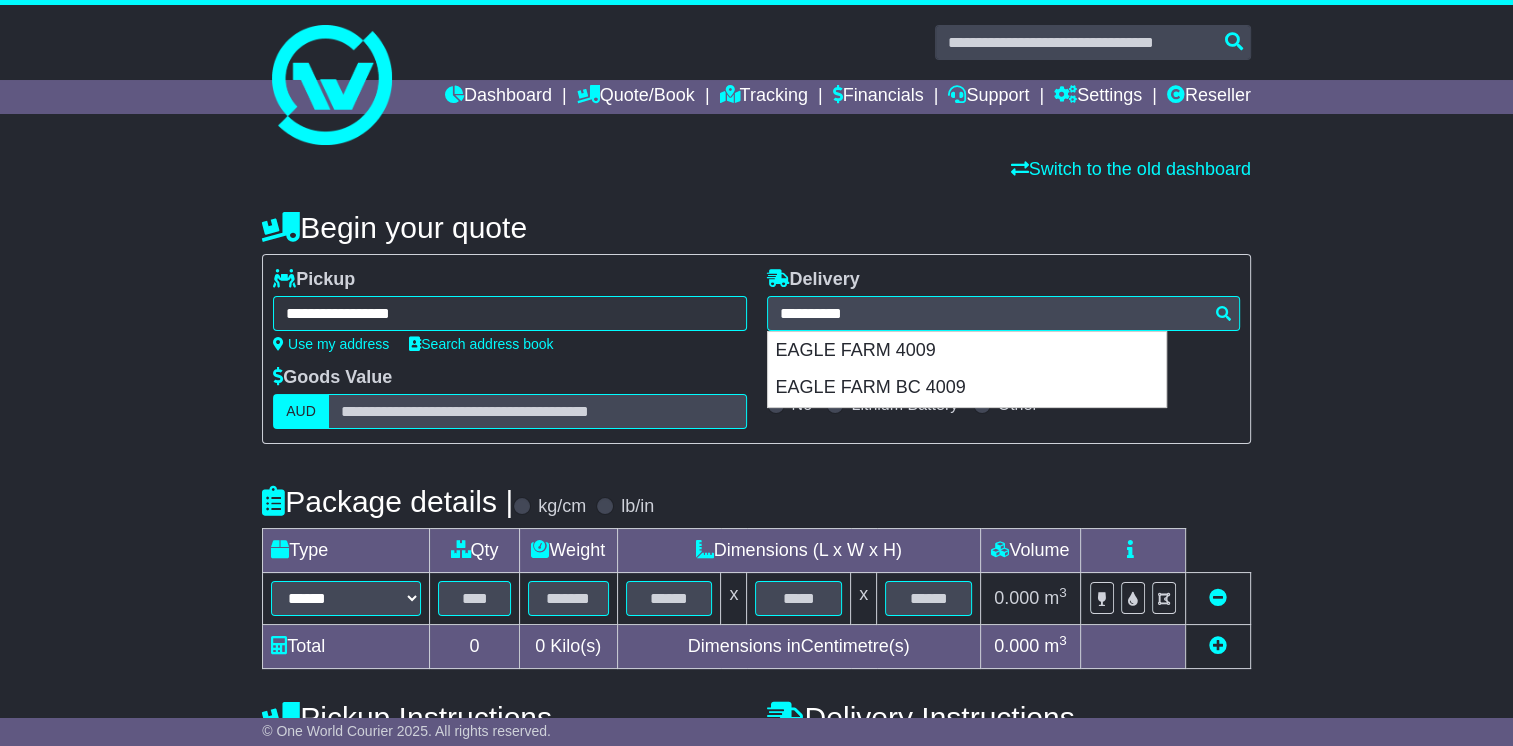 type on "**********" 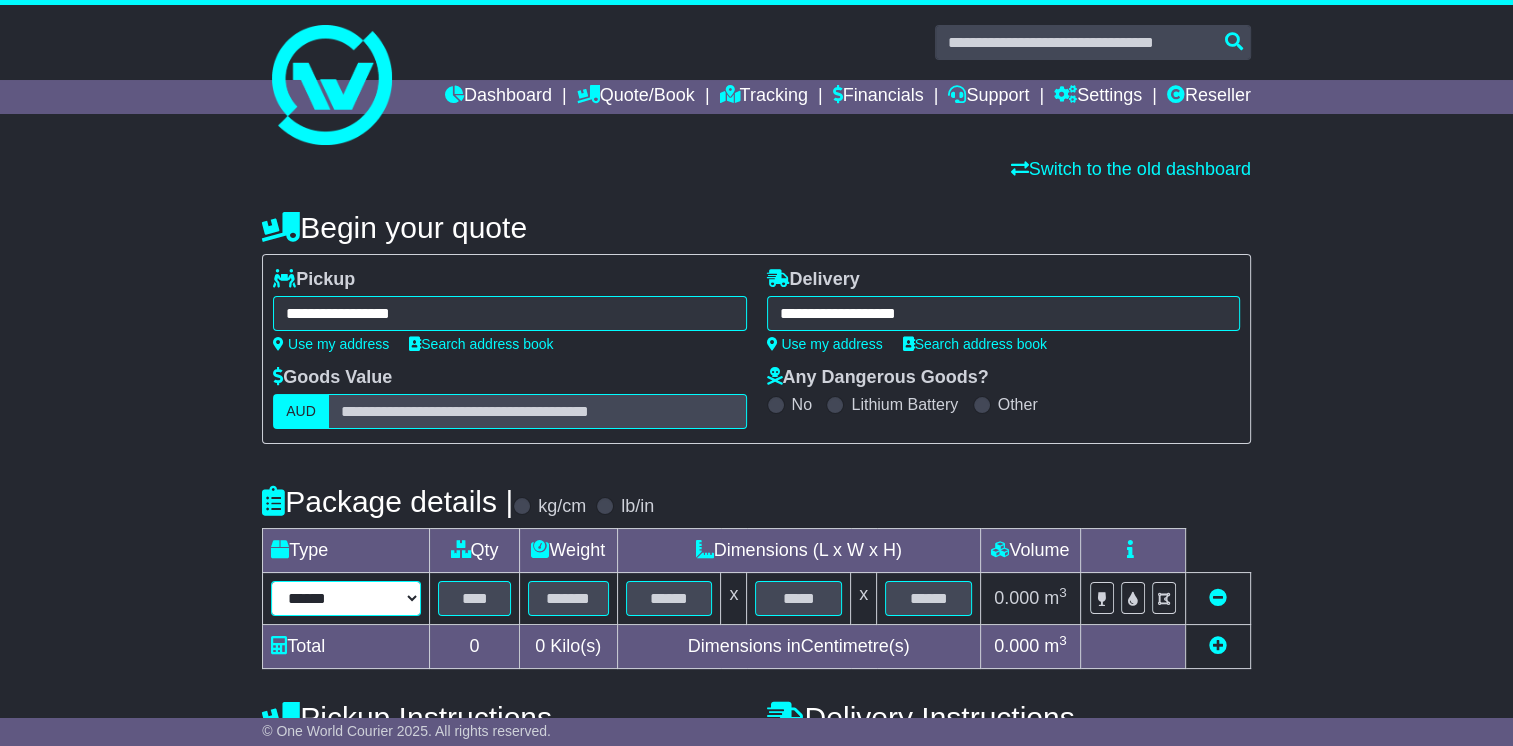click on "****** ****** *** ******** ***** **** **** ****** *** *******" at bounding box center (346, 598) 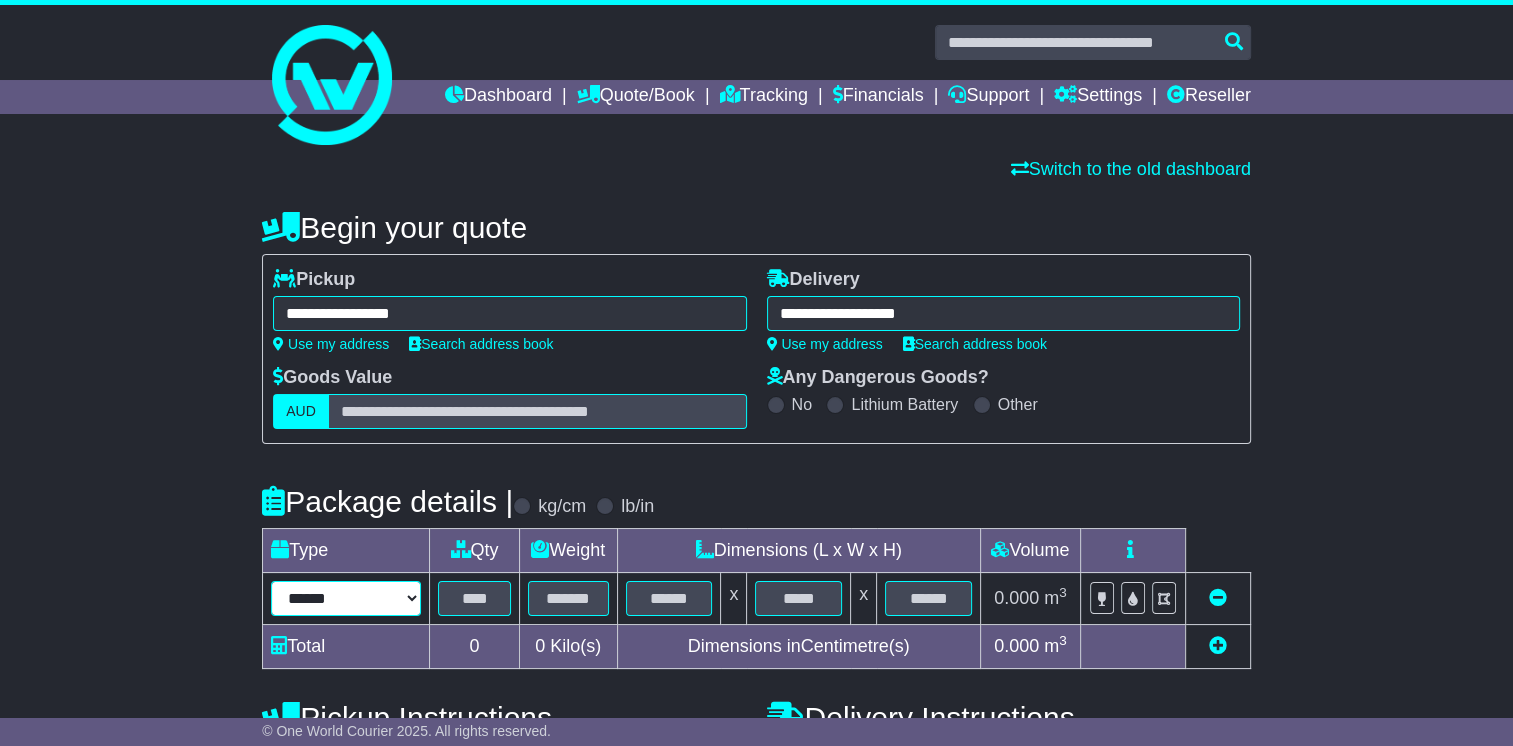 click on "****** ****** *** ******** ***** **** **** ****** *** *******" at bounding box center [346, 598] 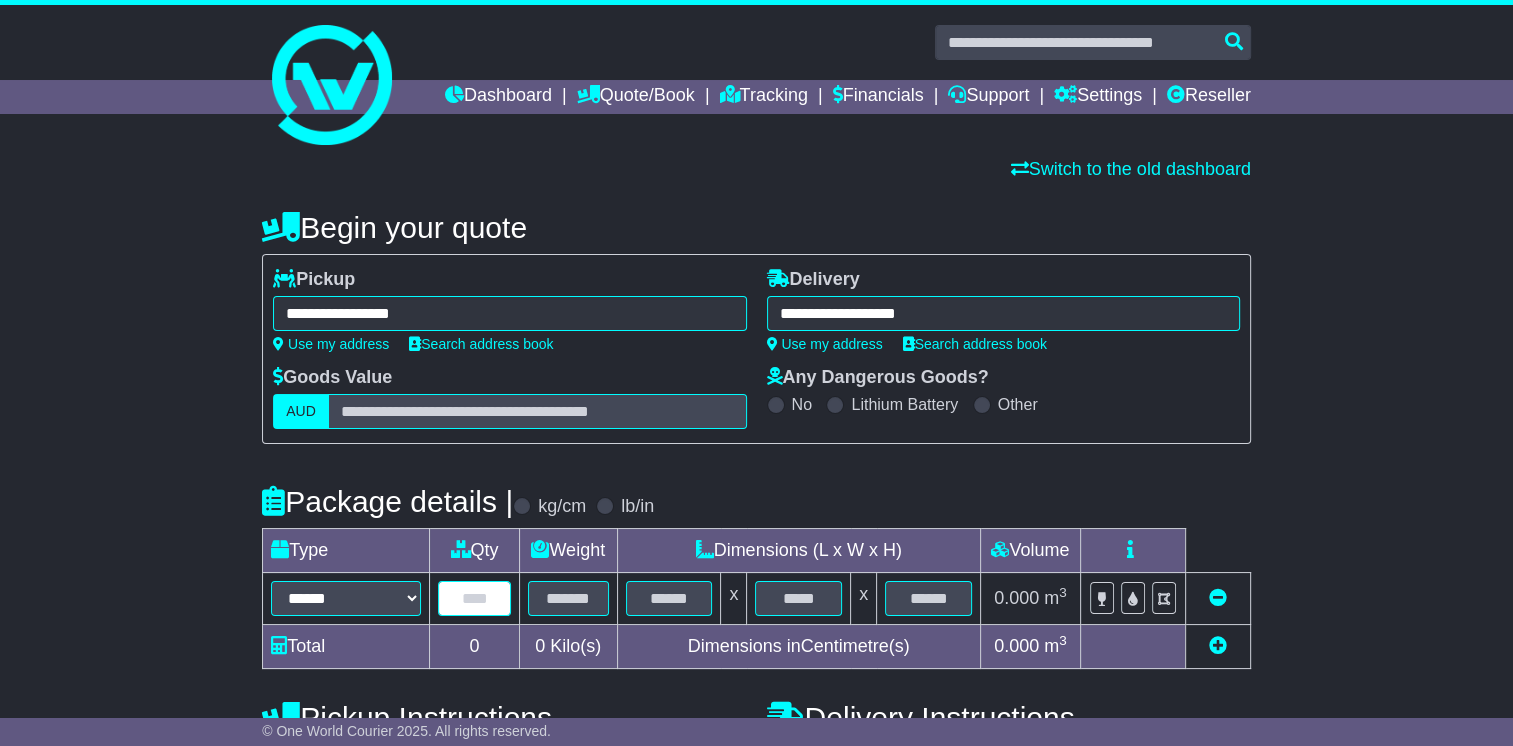 click at bounding box center [474, 598] 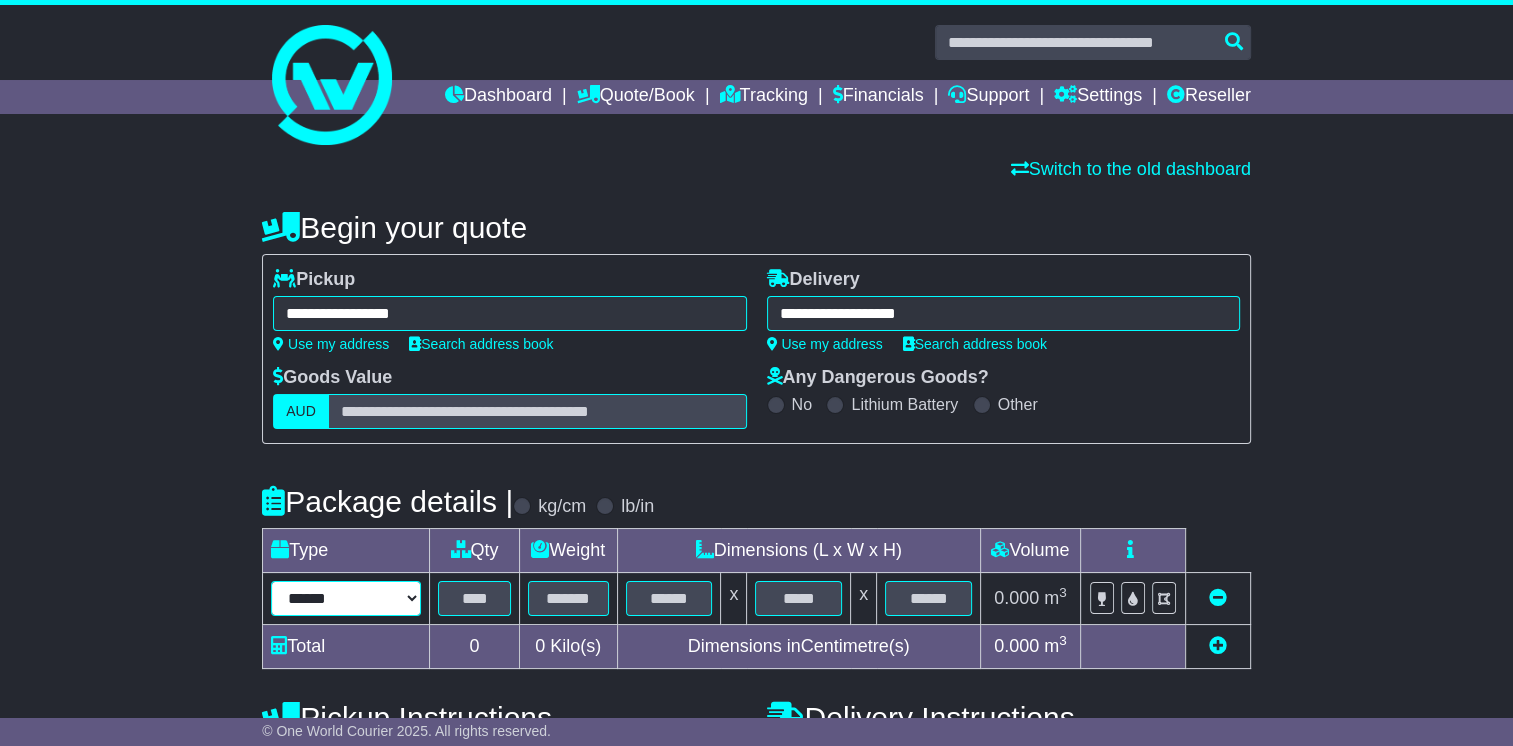 click on "****** ****** *** ******** ***** **** **** ****** *** *******" at bounding box center [346, 598] 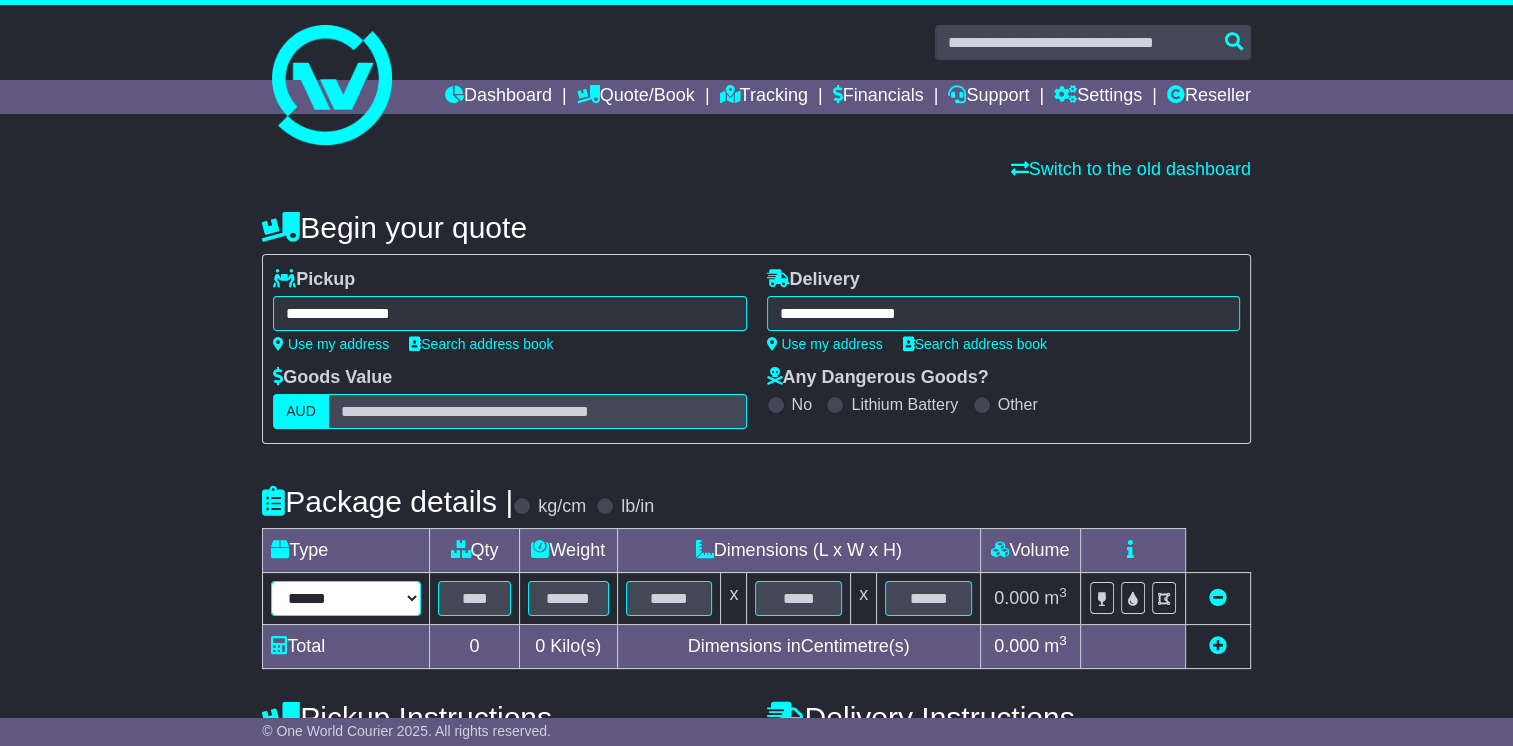 select on "*****" 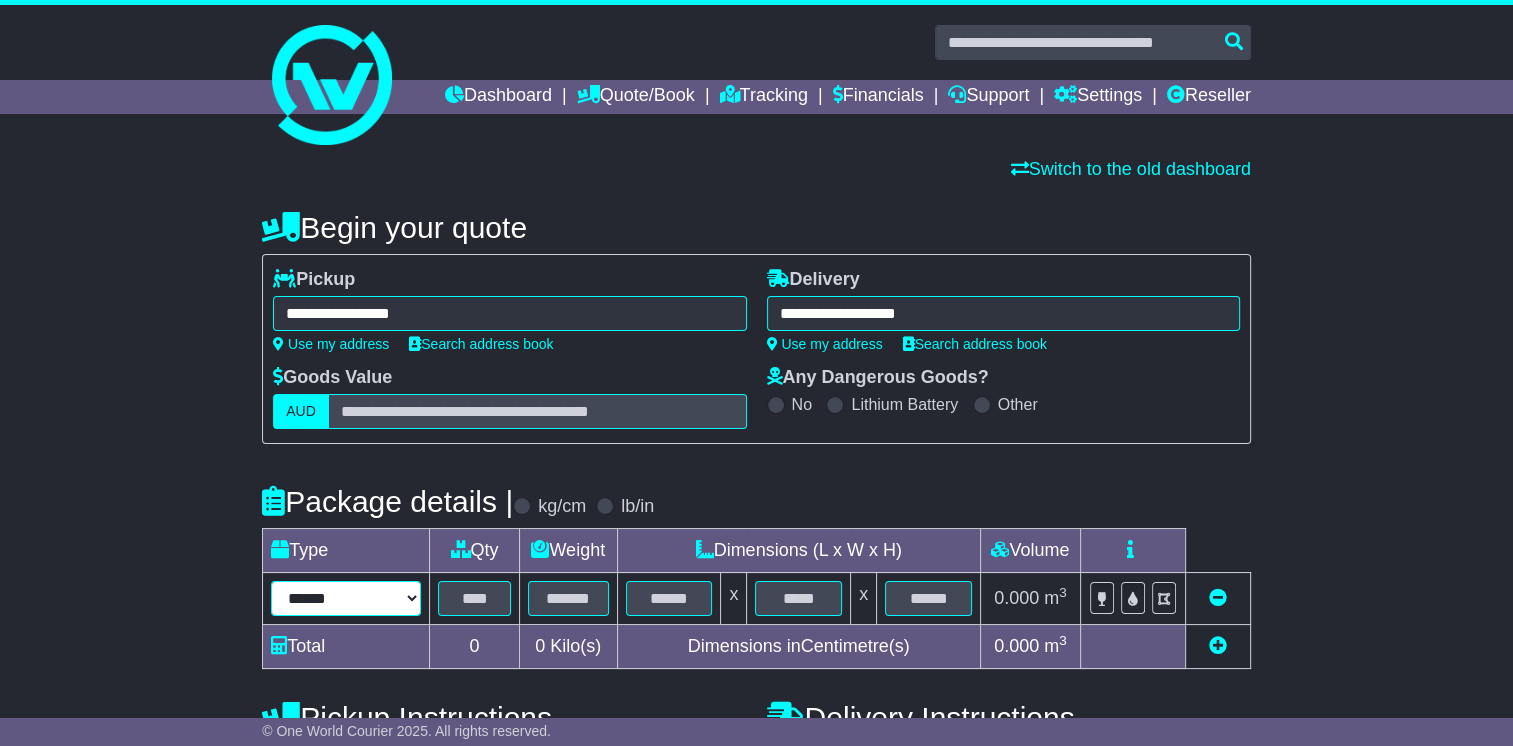 click on "****** ****** *** ******** ***** **** **** ****** *** *******" at bounding box center (346, 598) 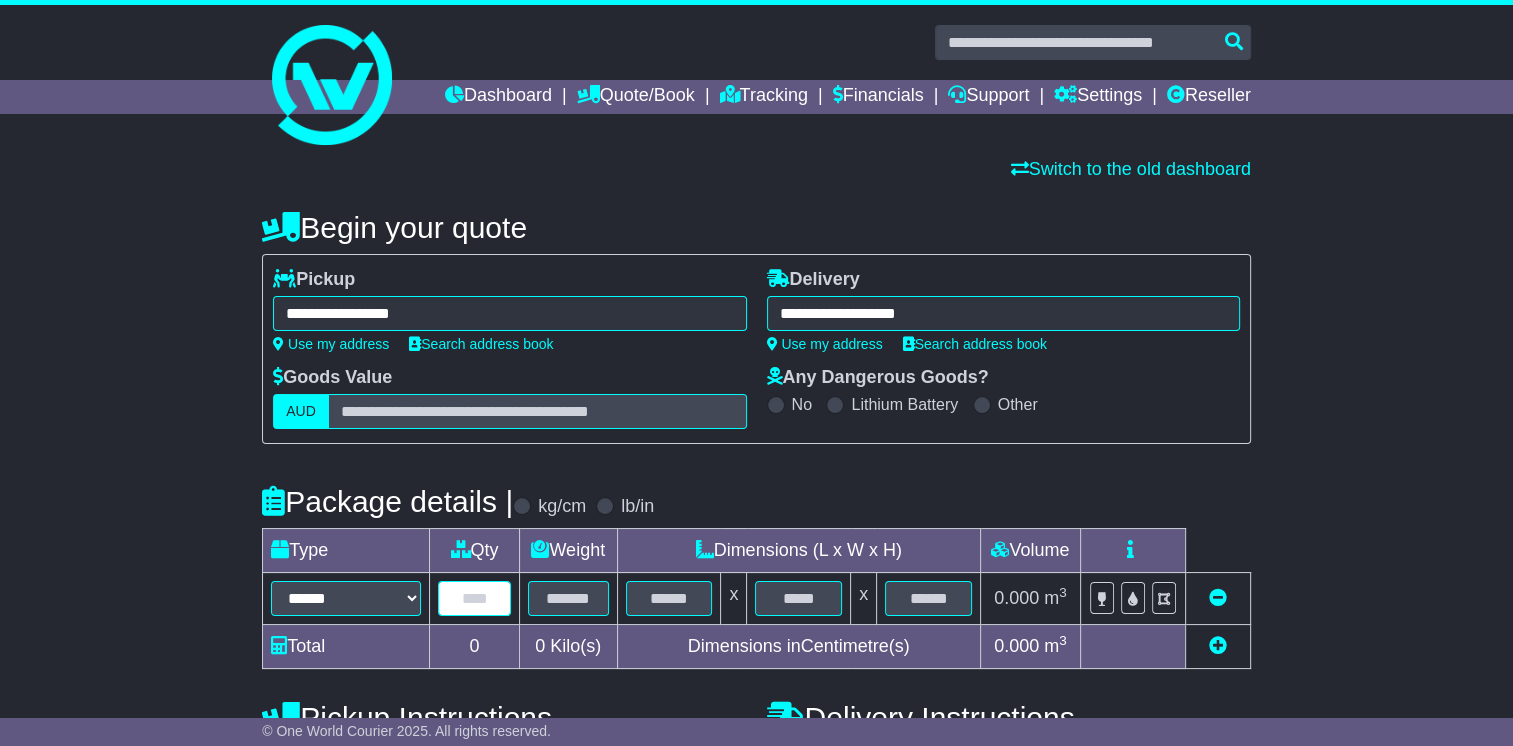 click at bounding box center (474, 598) 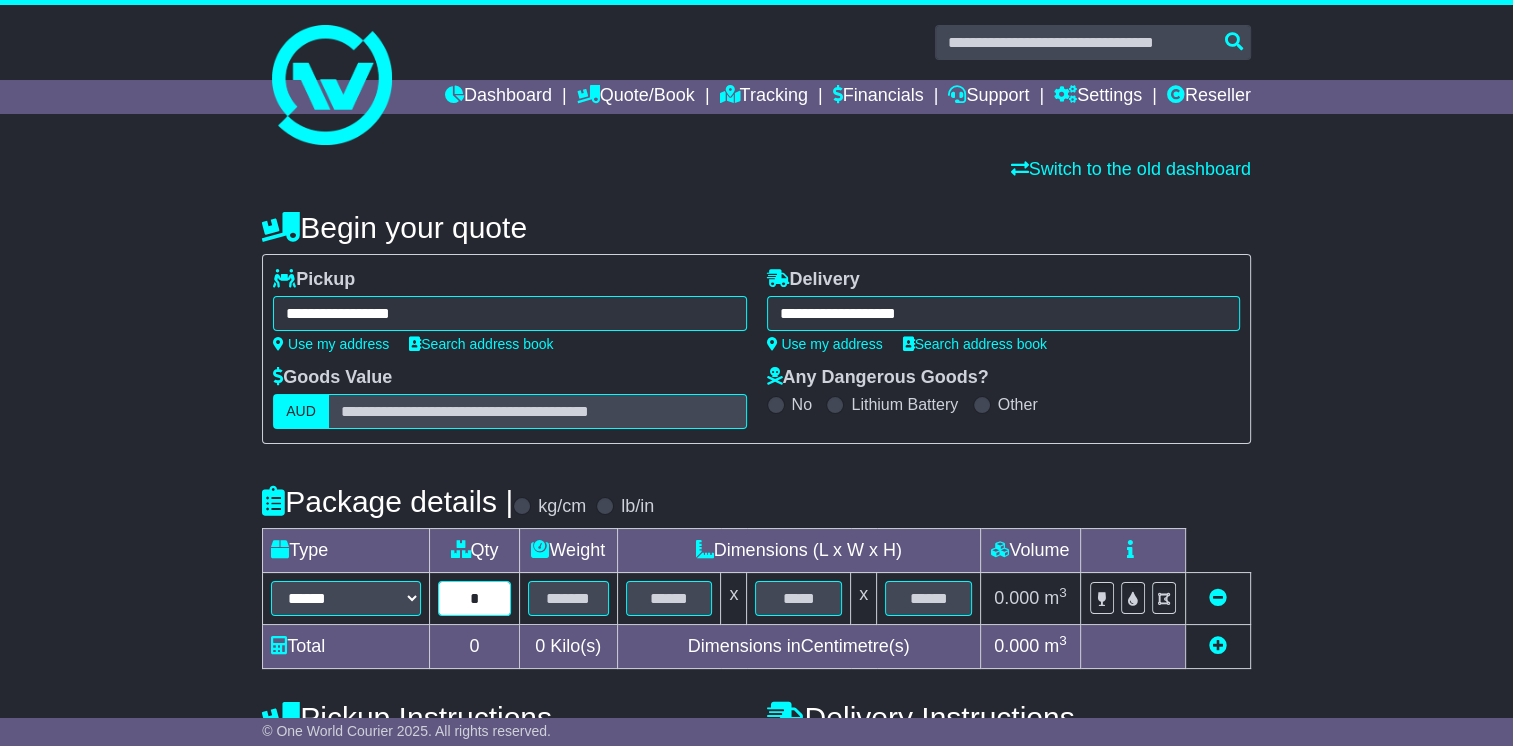 type on "*" 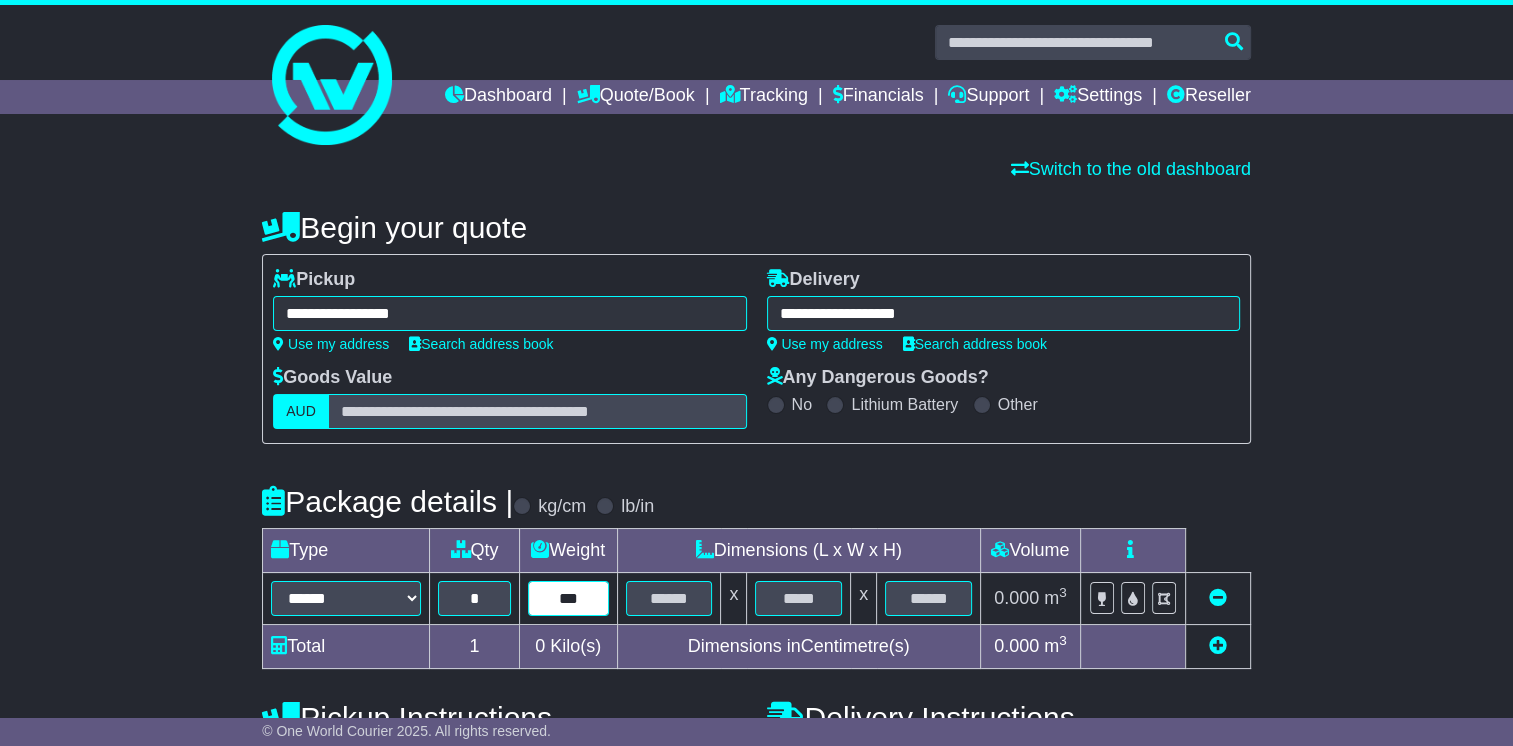 type on "***" 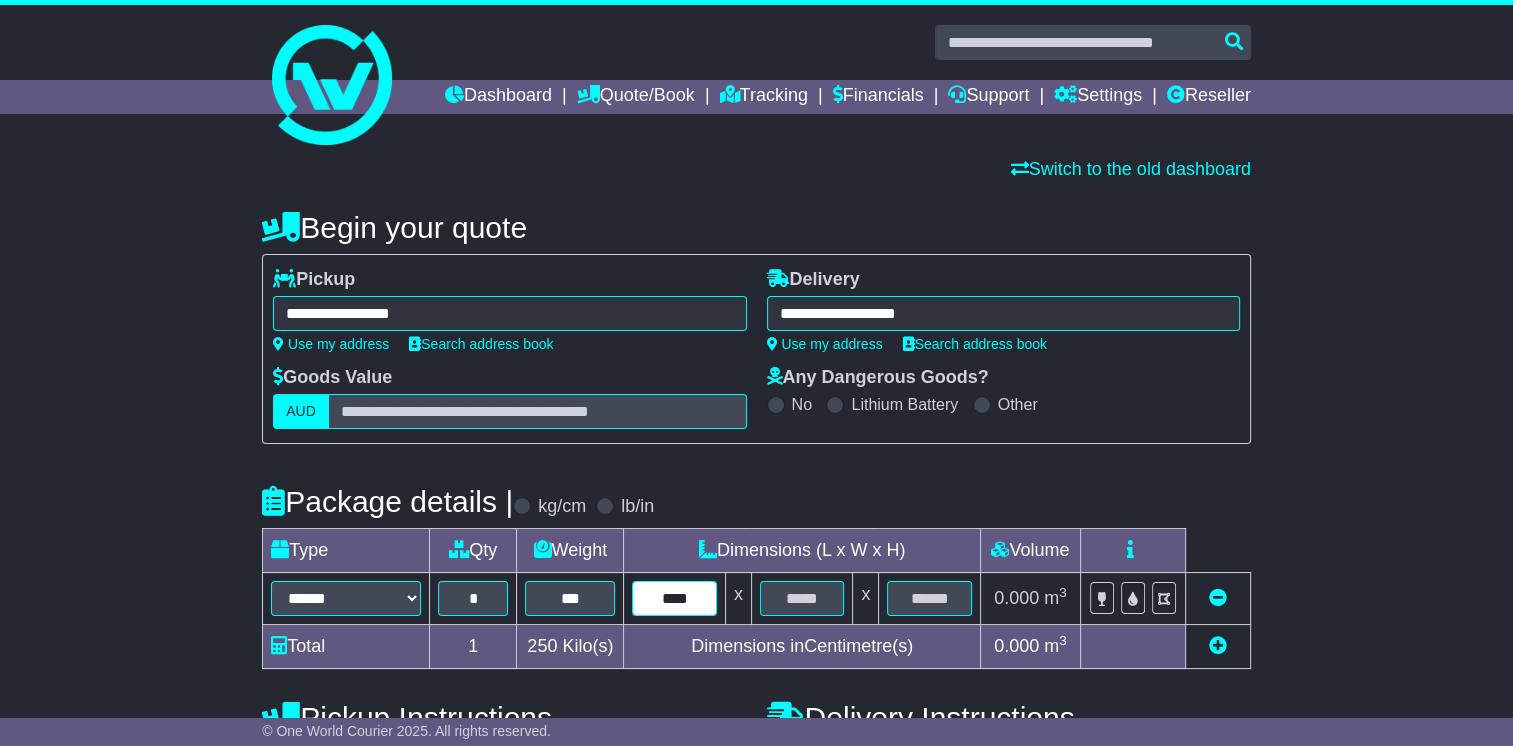 type on "****" 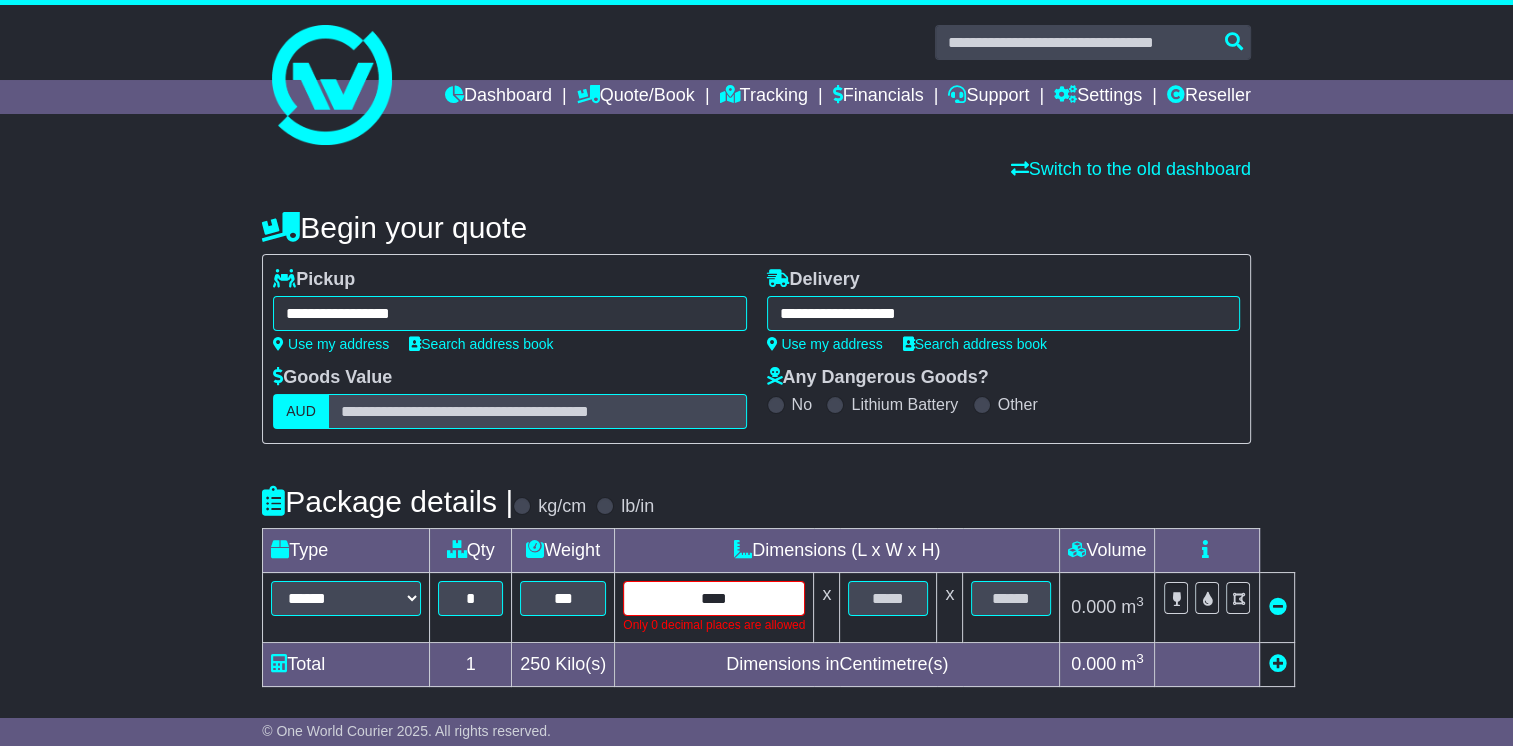 drag, startPoint x: 746, startPoint y: 585, endPoint x: 649, endPoint y: 590, distance: 97.128784 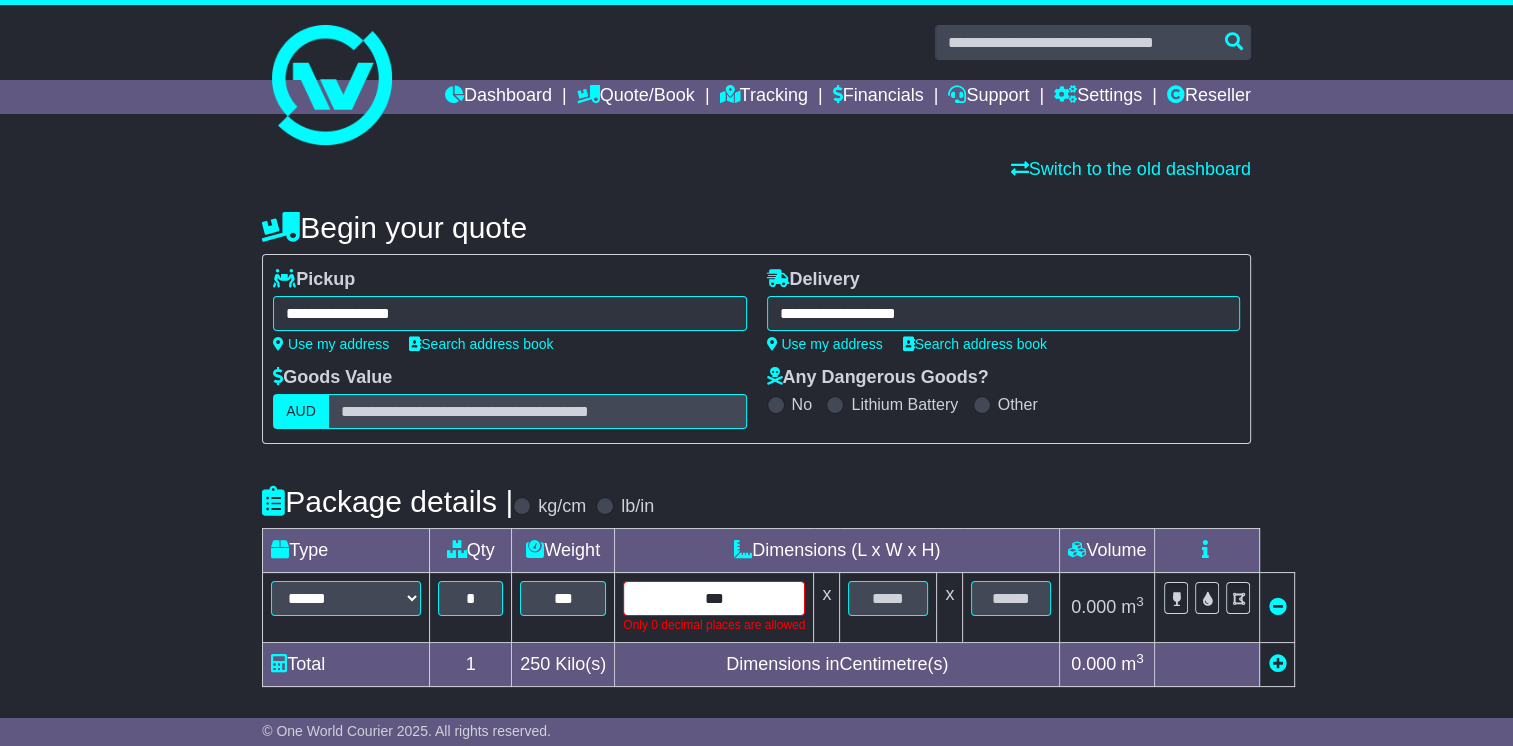 type on "***" 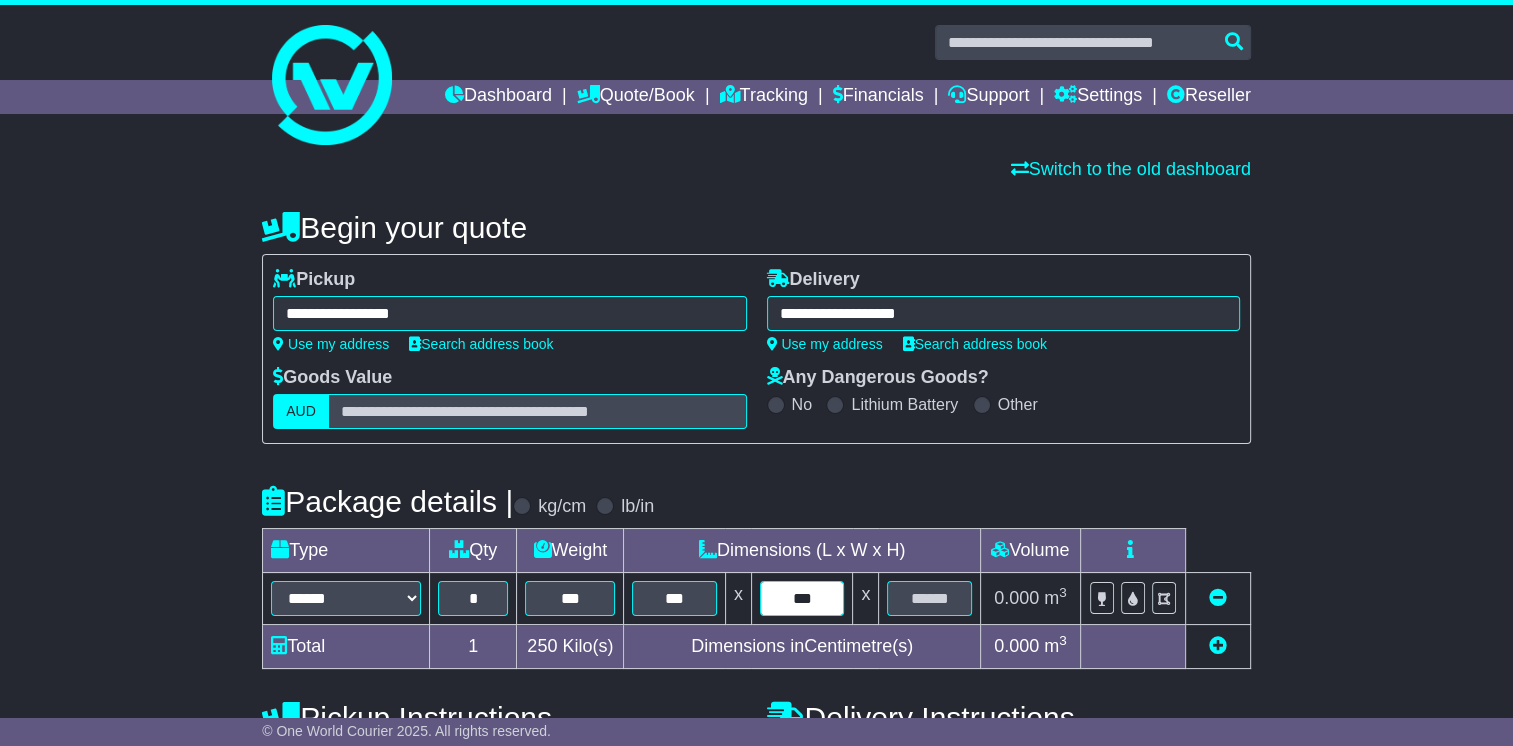 type on "***" 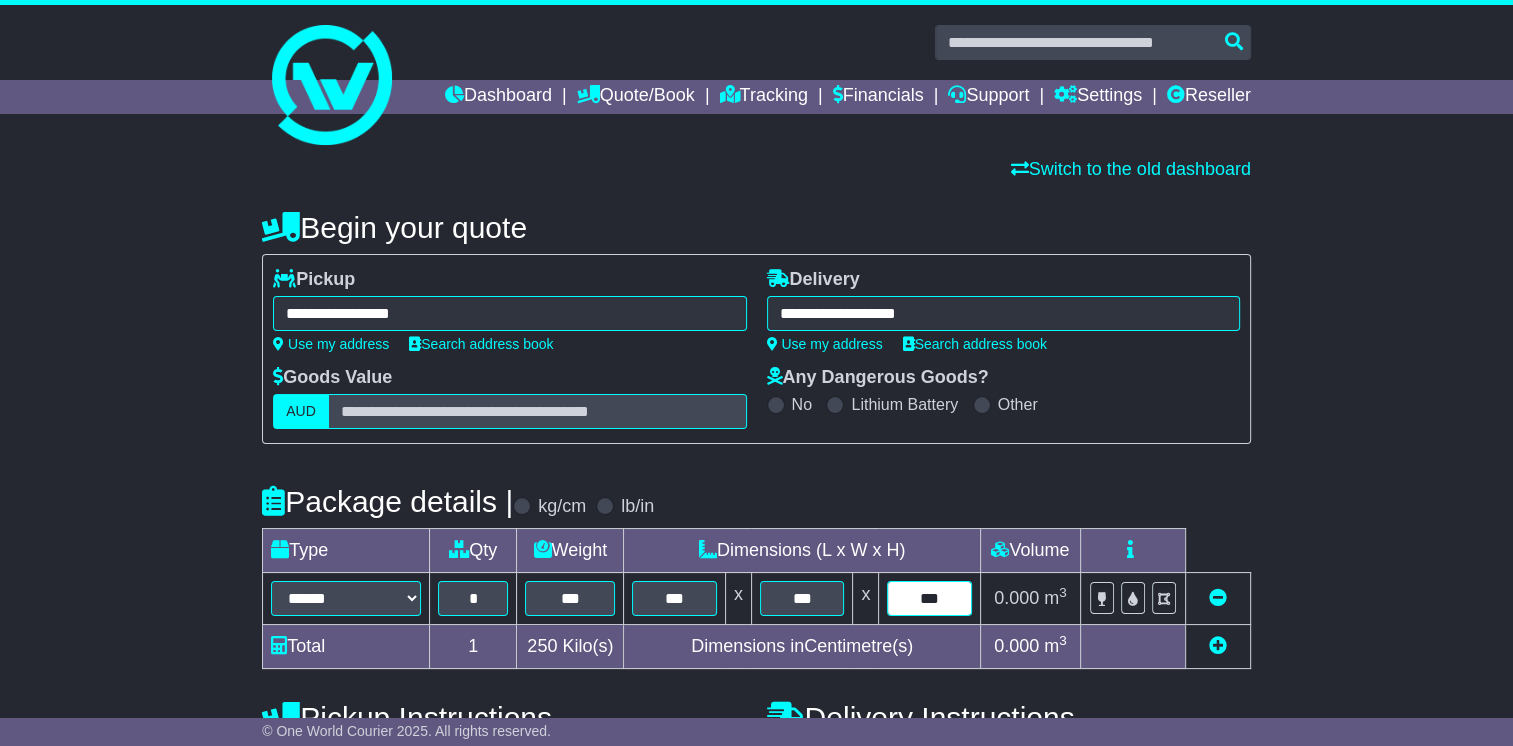 type on "***" 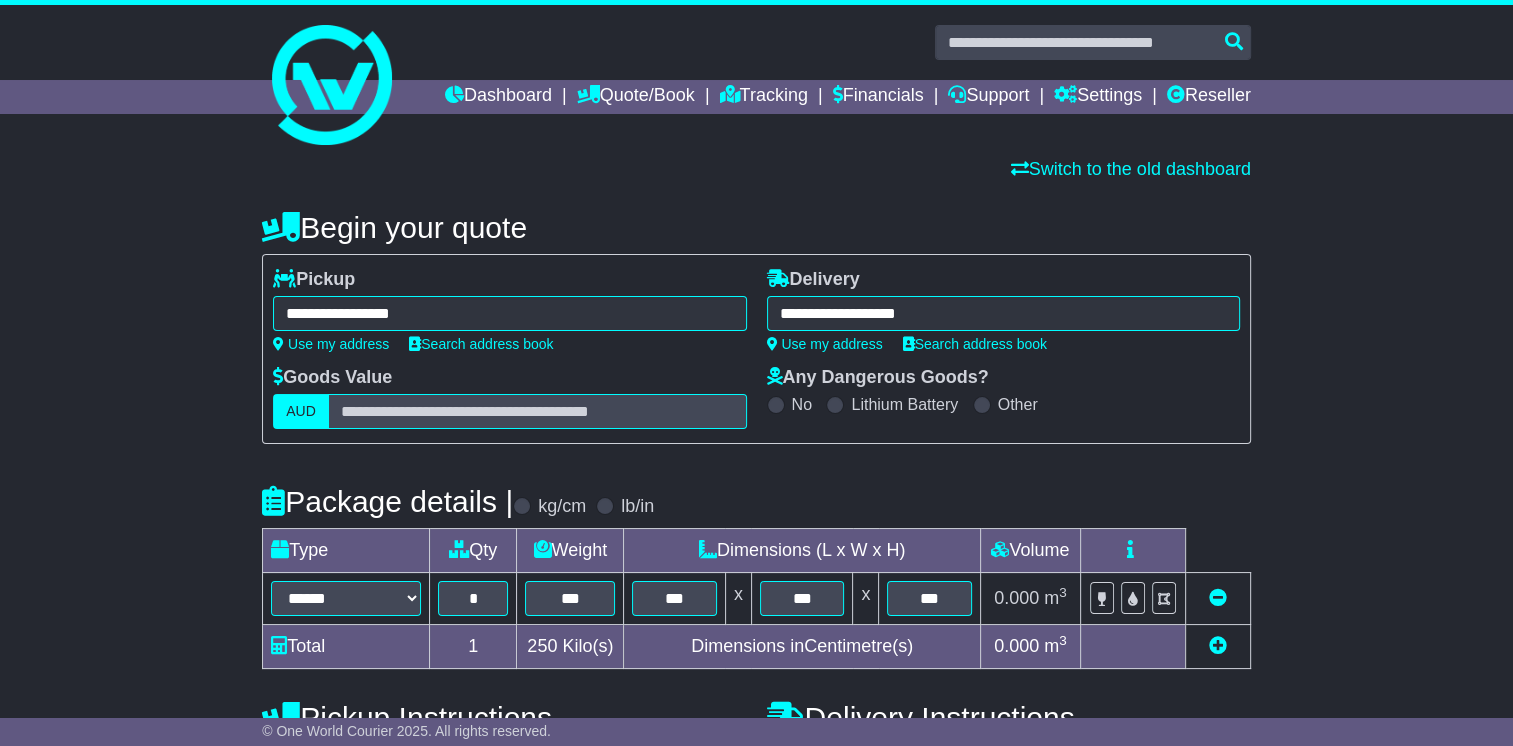 type 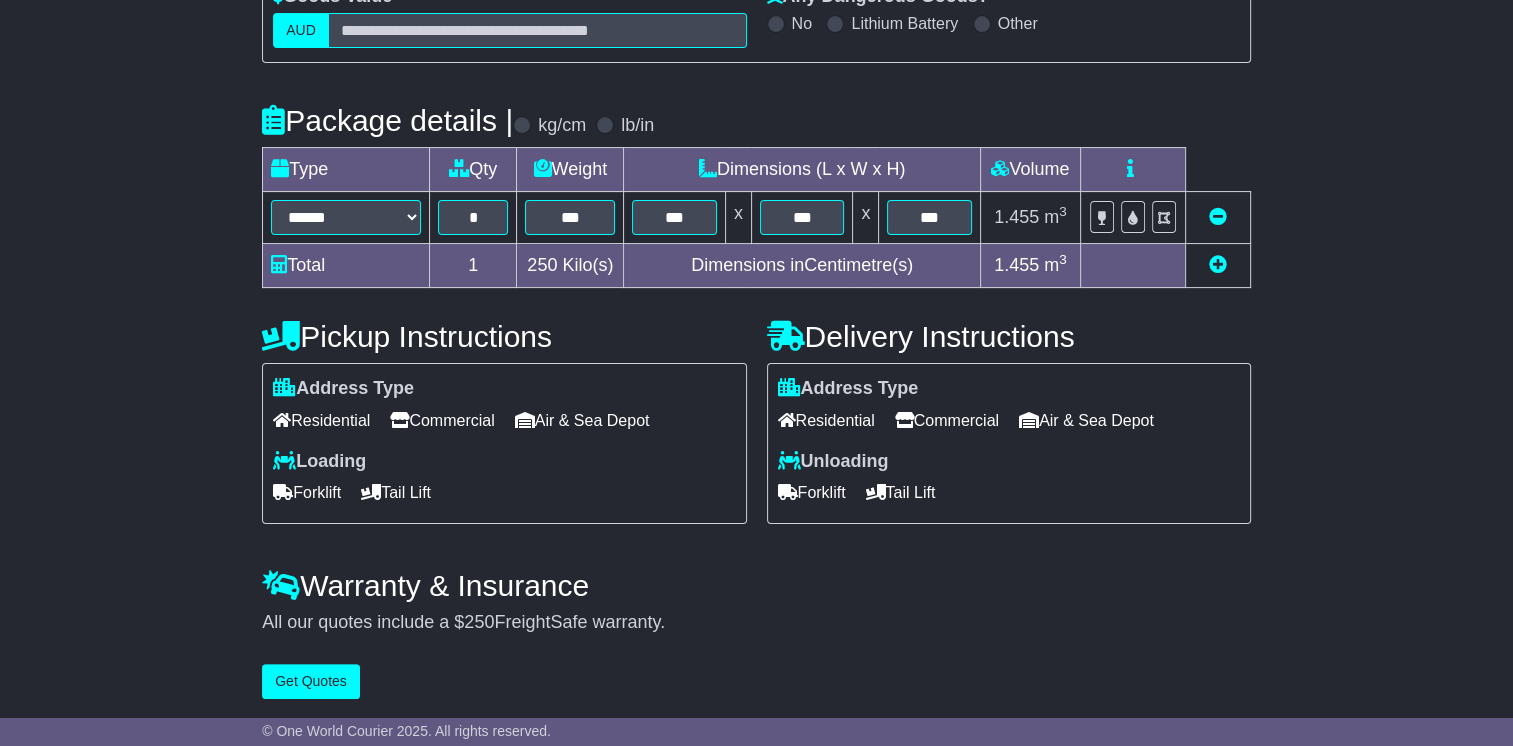 click on "Commercial" at bounding box center [442, 420] 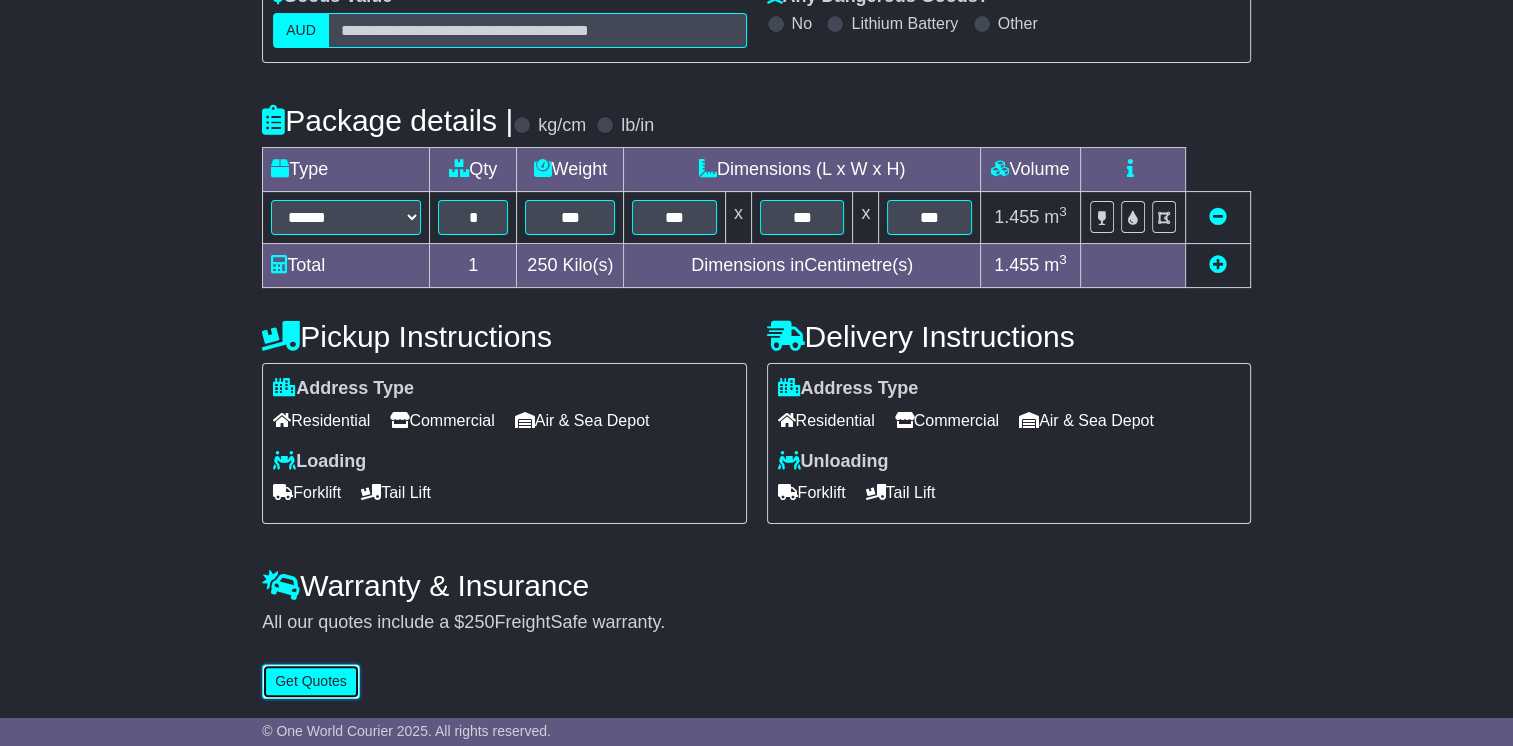 click on "Get Quotes" at bounding box center (311, 681) 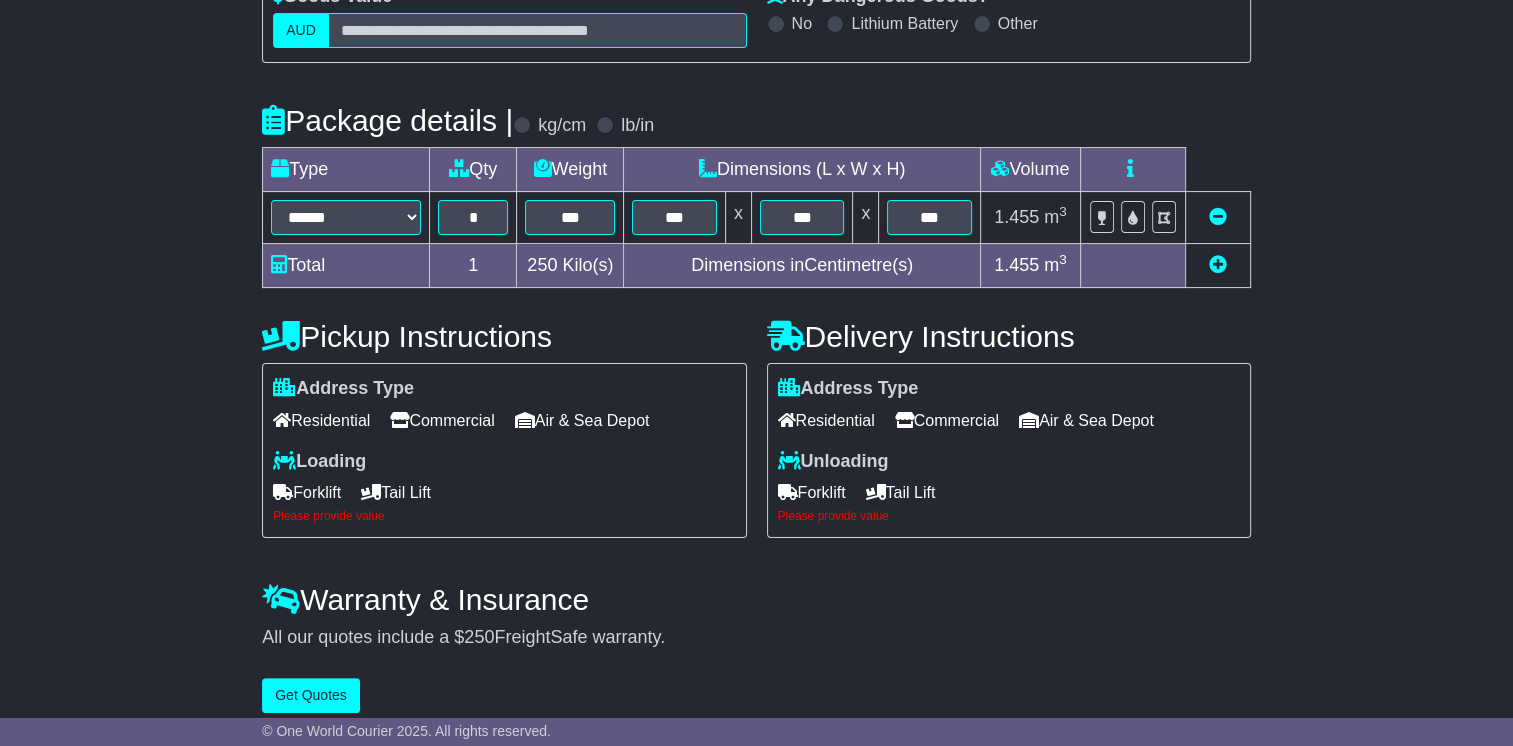 click on "Forklift" at bounding box center [307, 492] 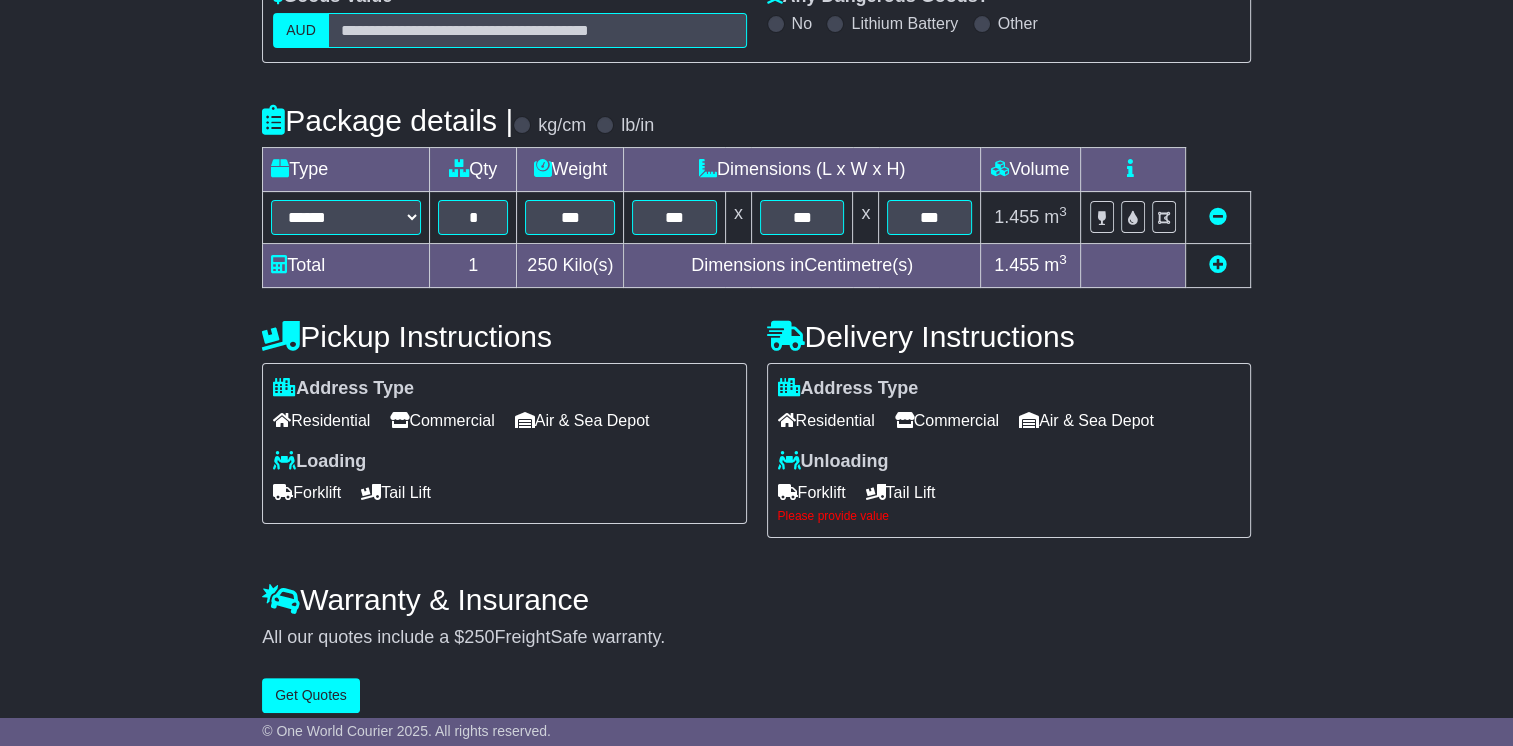 click on "Forklift" at bounding box center (812, 492) 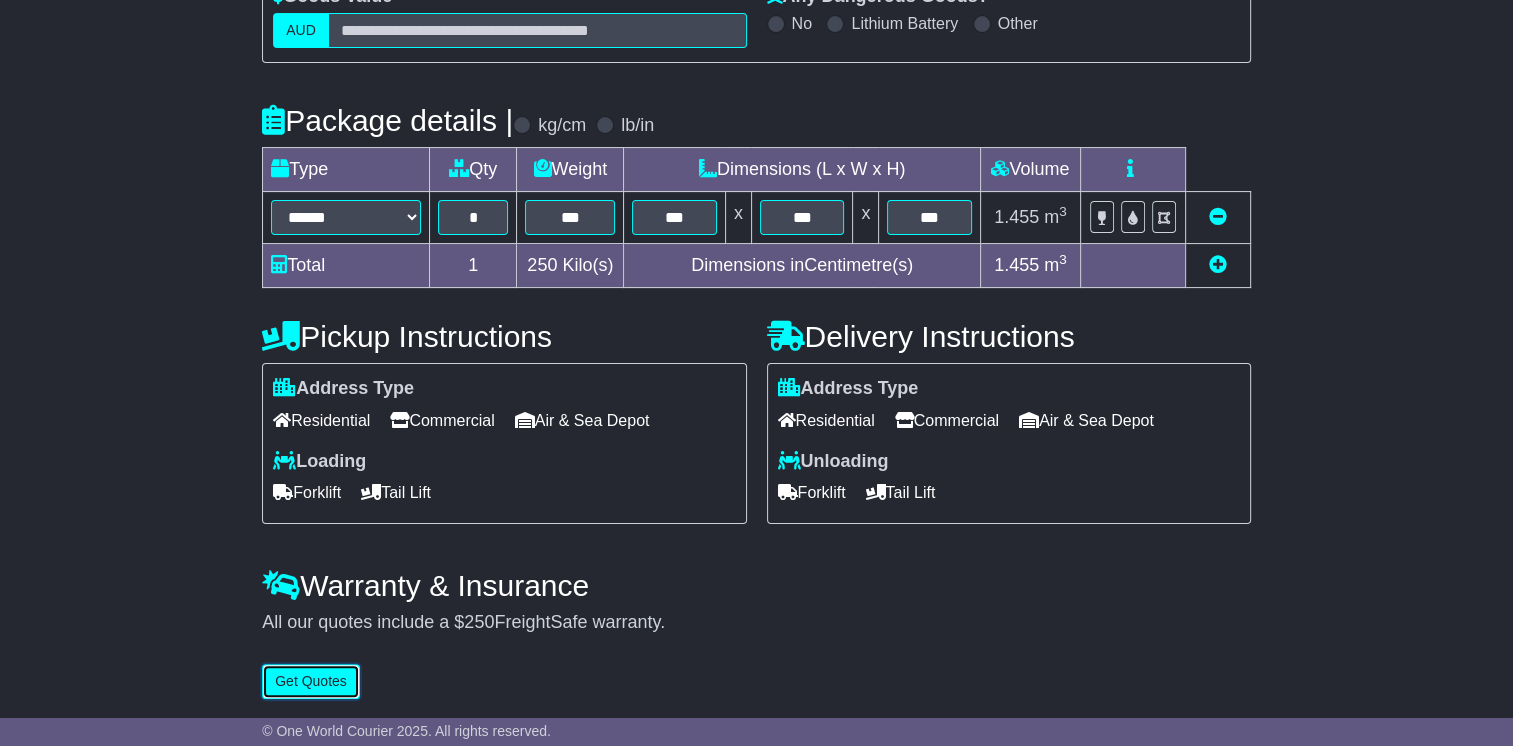 click on "Get Quotes" at bounding box center (311, 681) 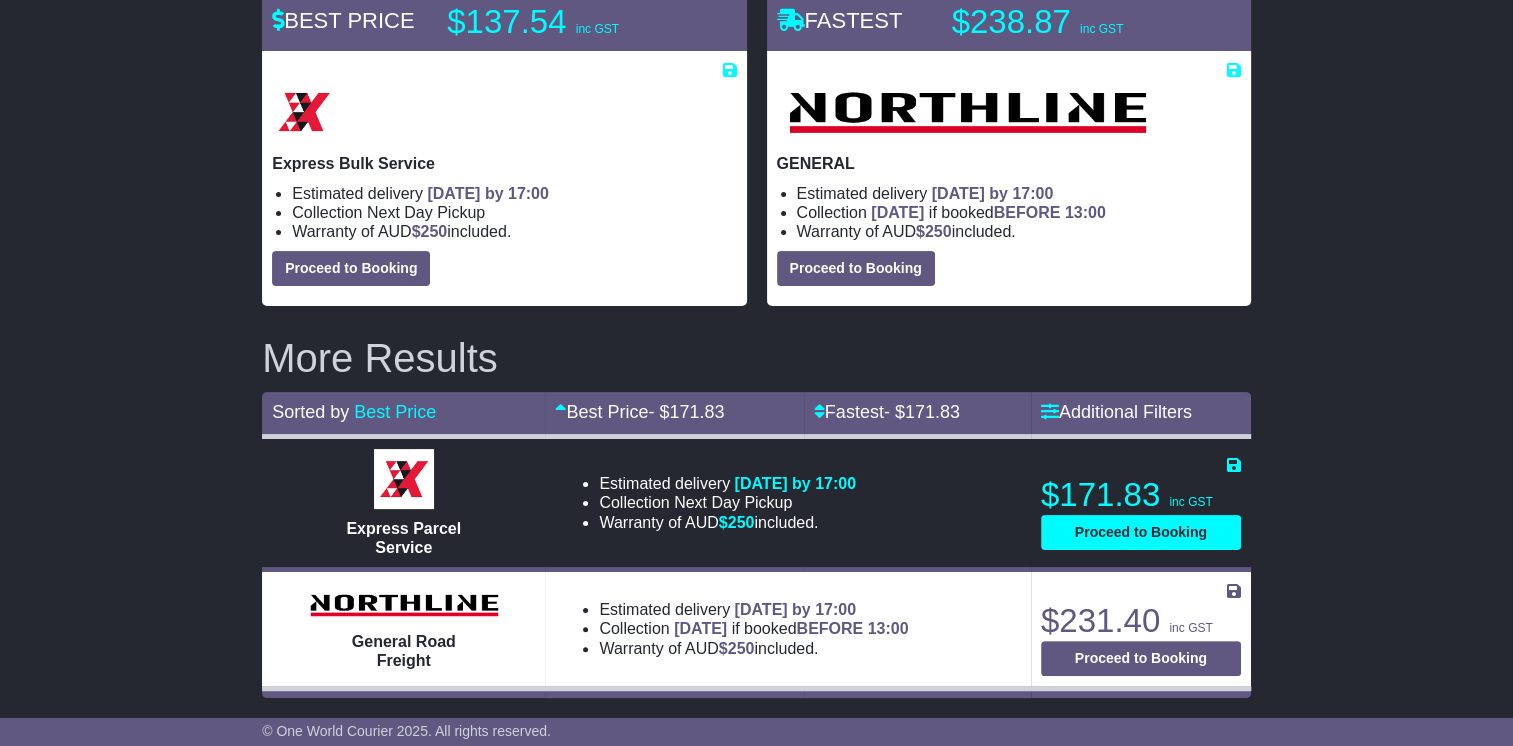 scroll, scrollTop: 0, scrollLeft: 0, axis: both 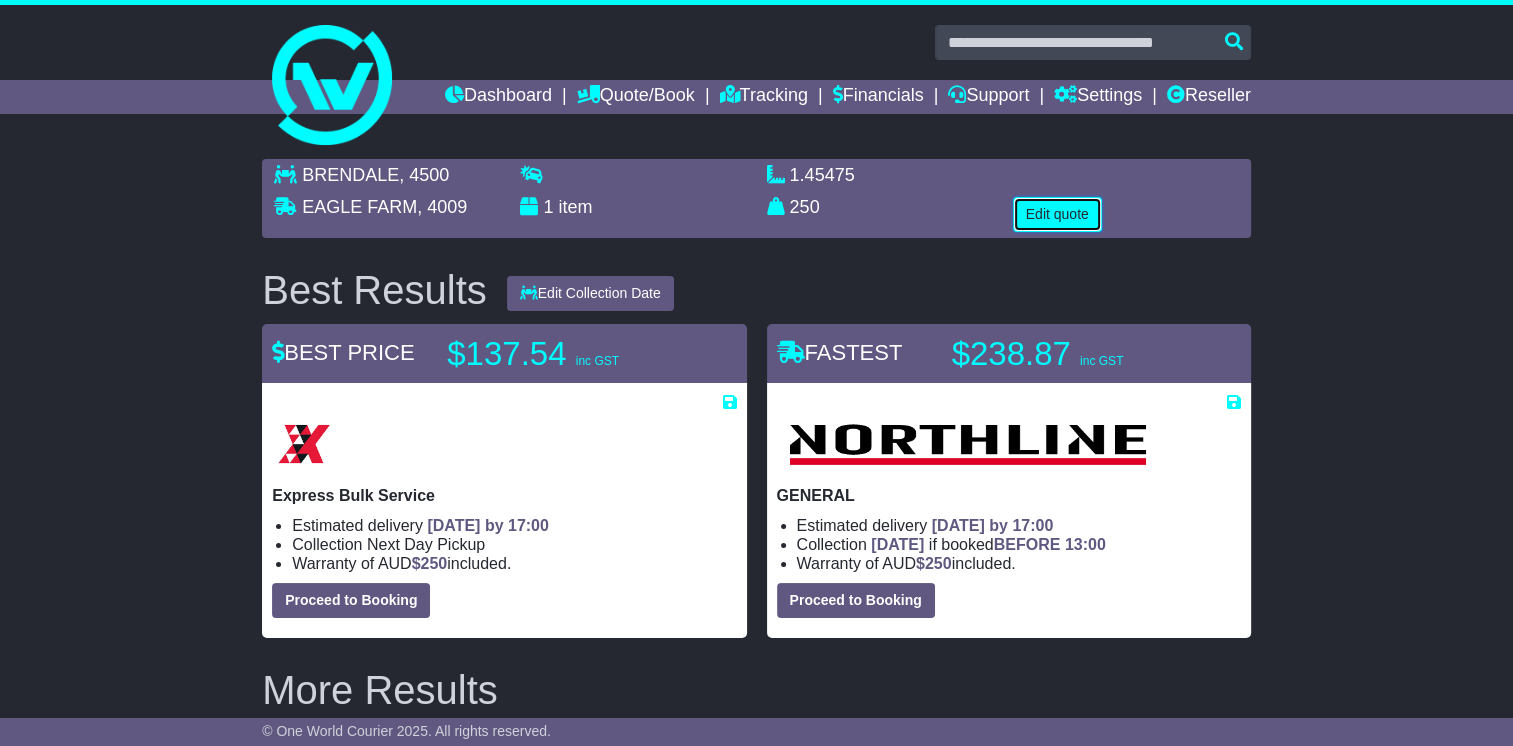 click on "Edit quote" at bounding box center [1057, 214] 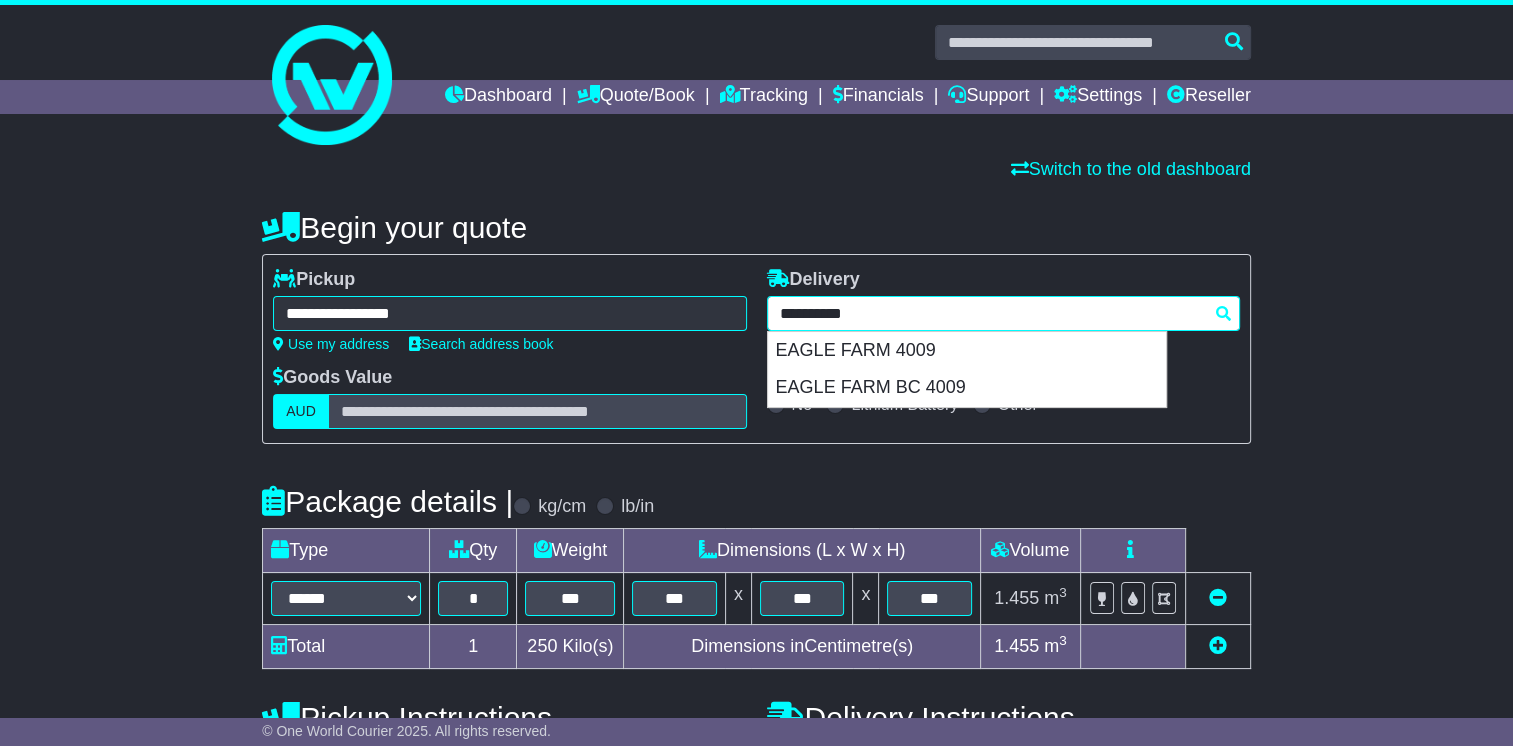 drag, startPoint x: 973, startPoint y: 312, endPoint x: 784, endPoint y: 322, distance: 189.26436 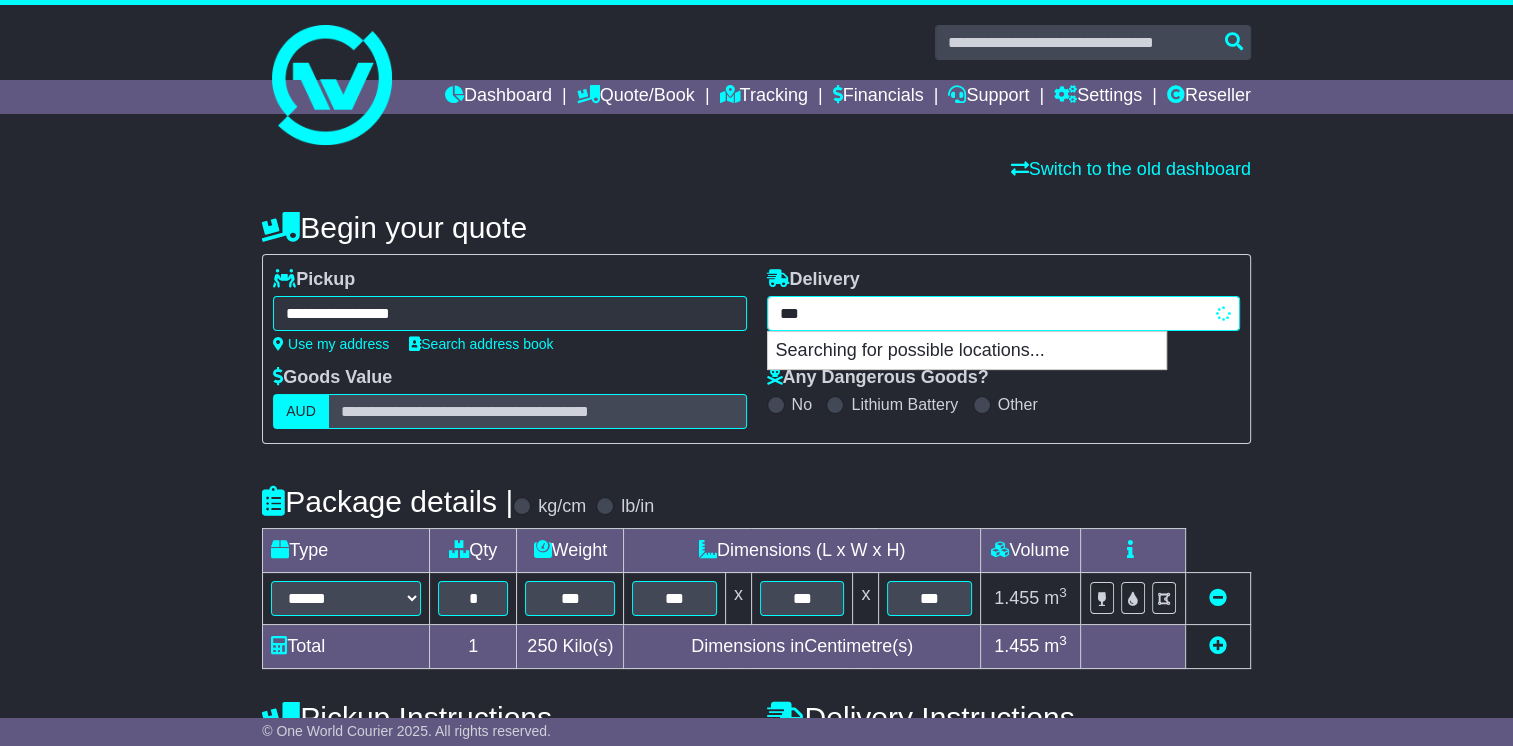 type on "****" 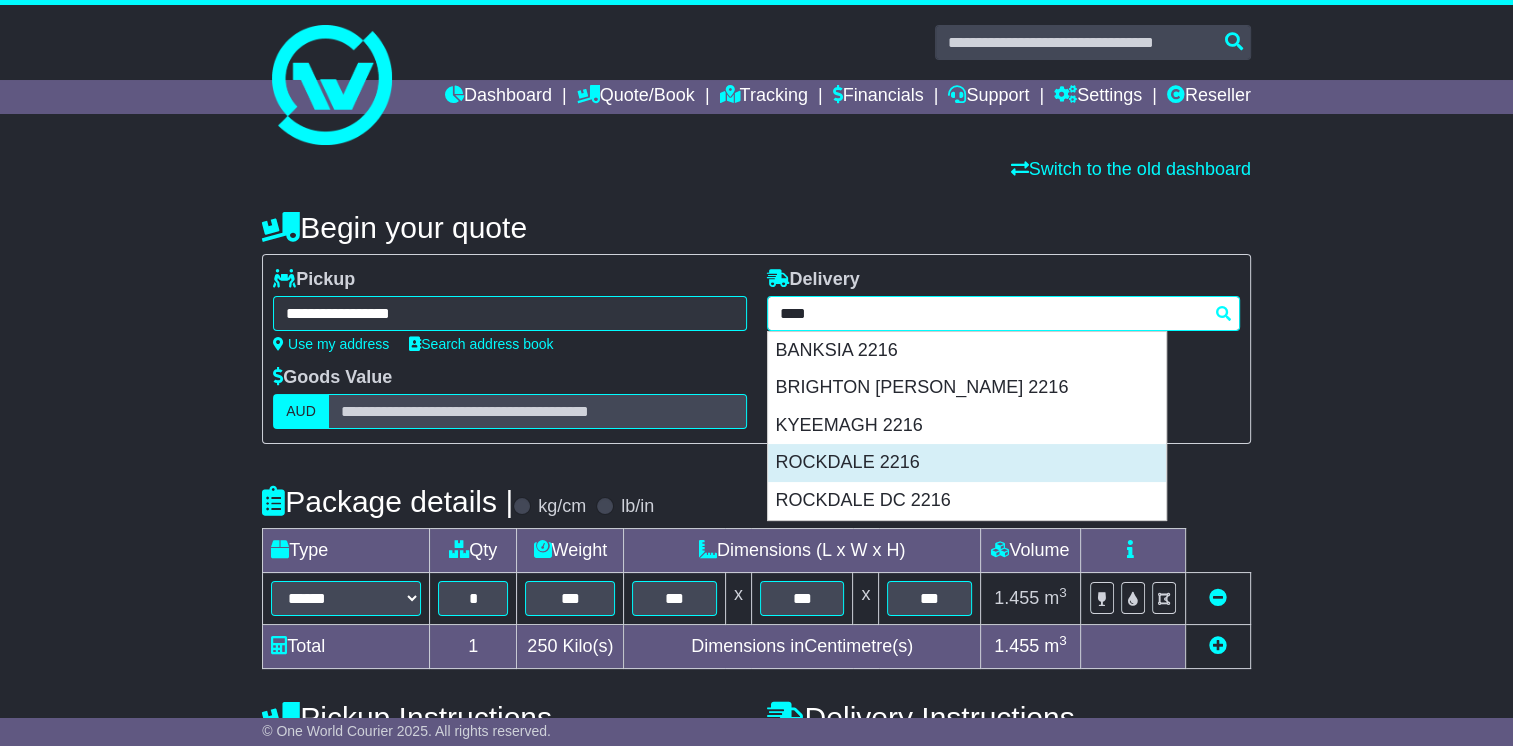 click on "ROCKDALE 2216" at bounding box center [967, 463] 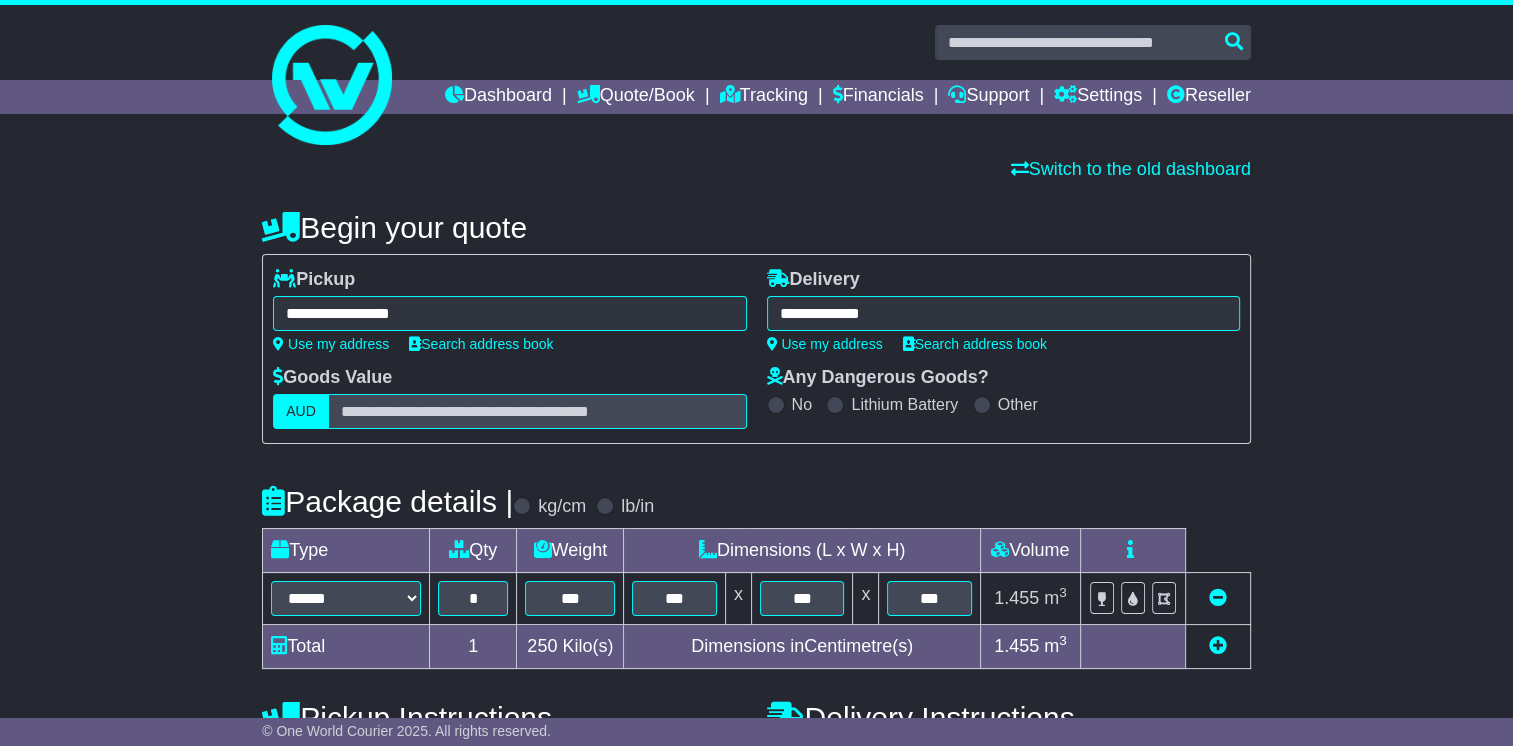 type on "**********" 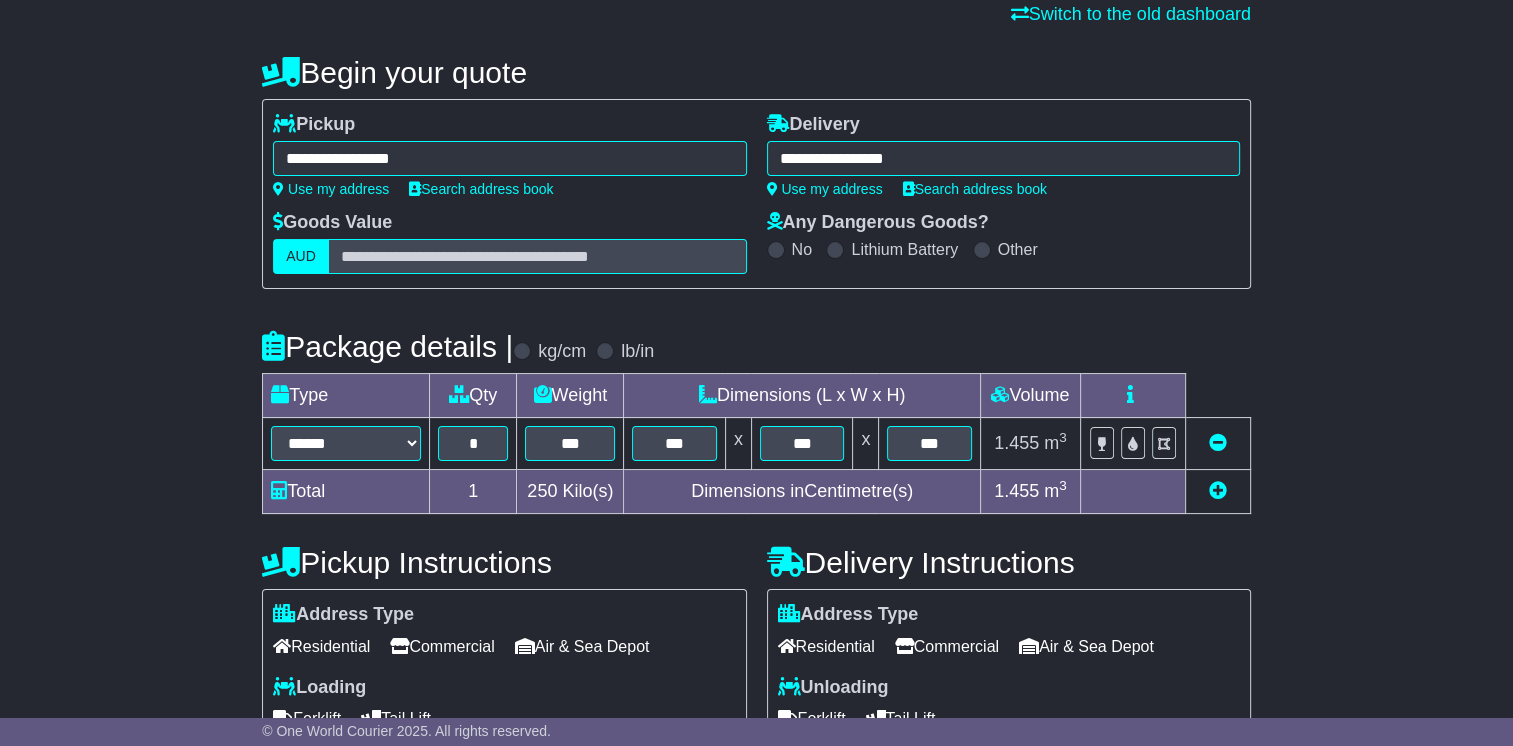scroll, scrollTop: 384, scrollLeft: 0, axis: vertical 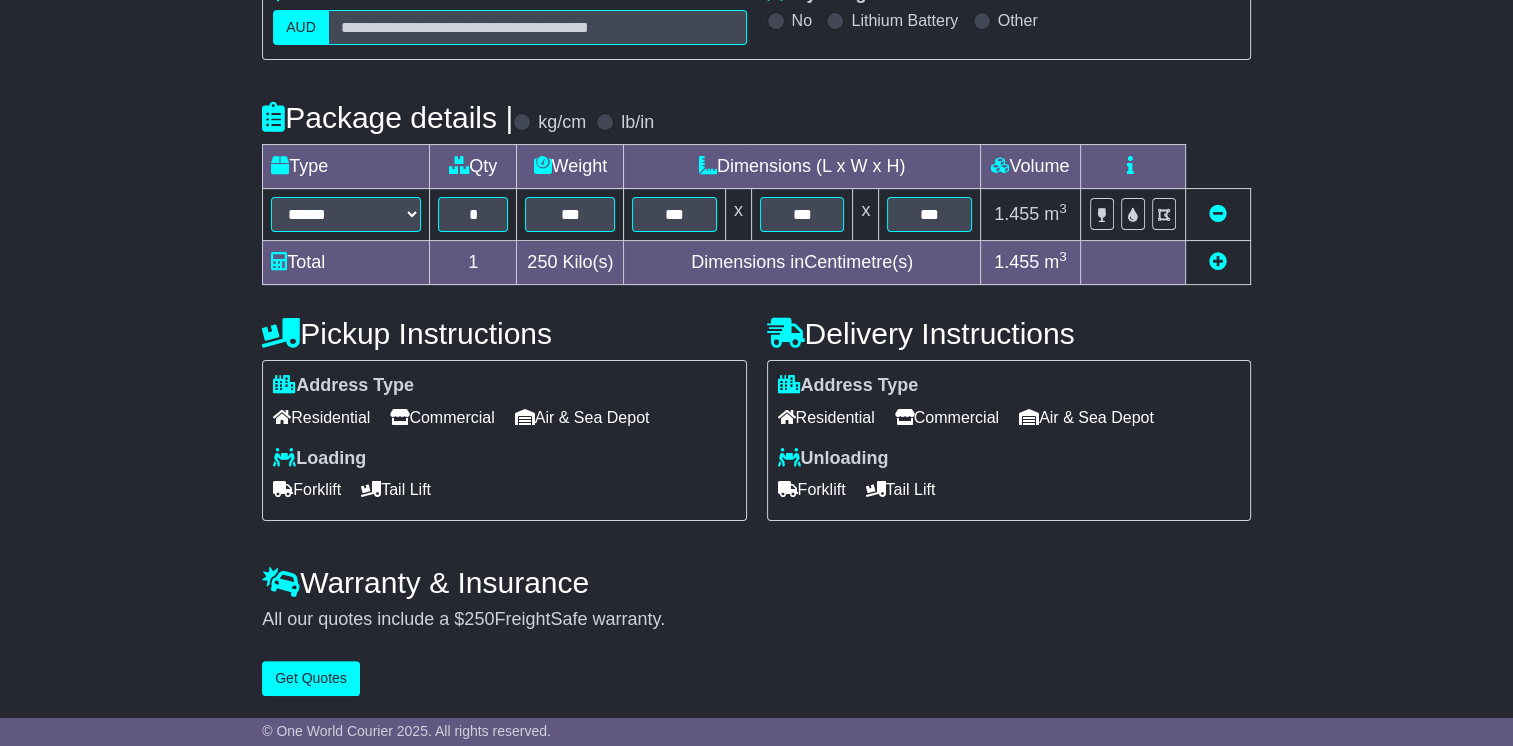 click on "**********" at bounding box center [756, 256] 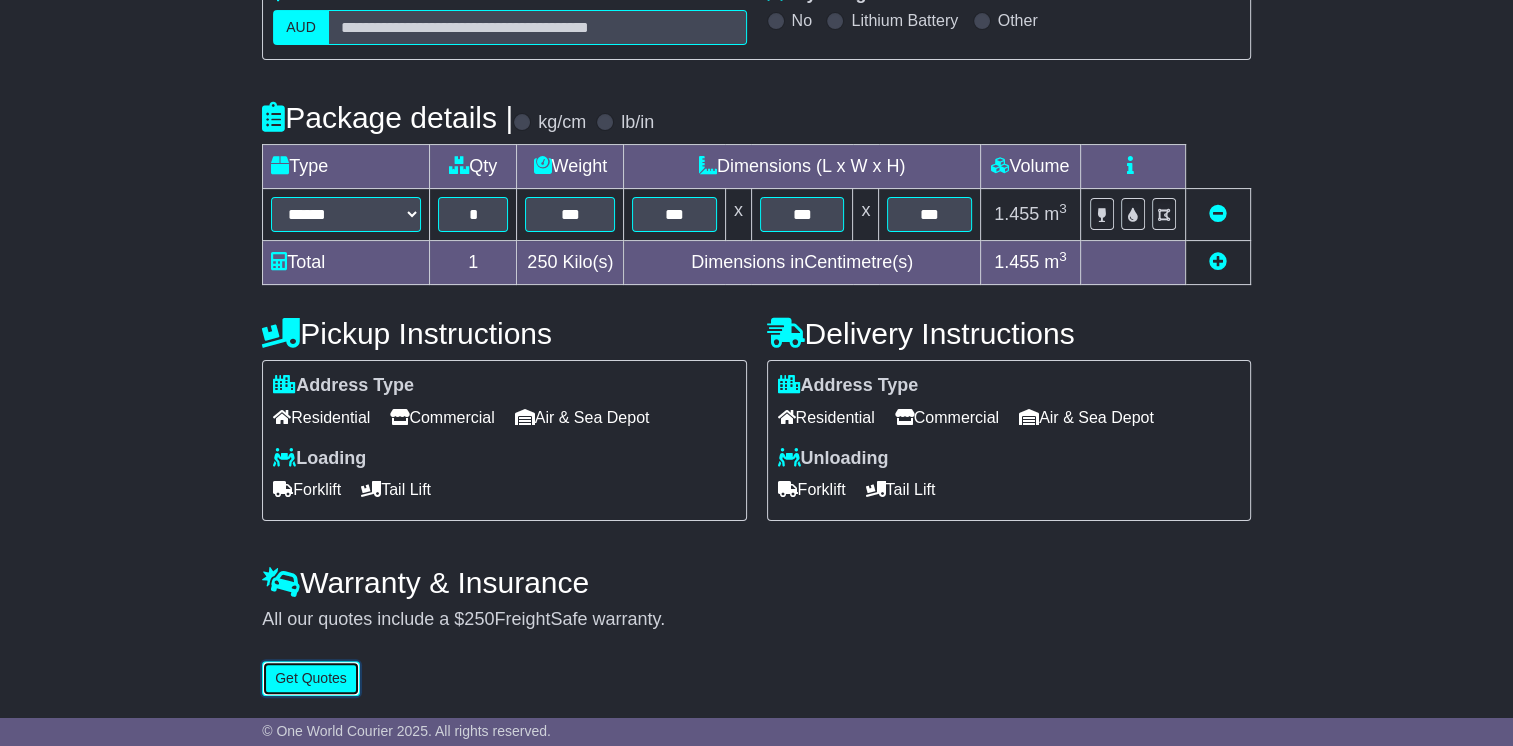 click on "Get Quotes" at bounding box center [311, 678] 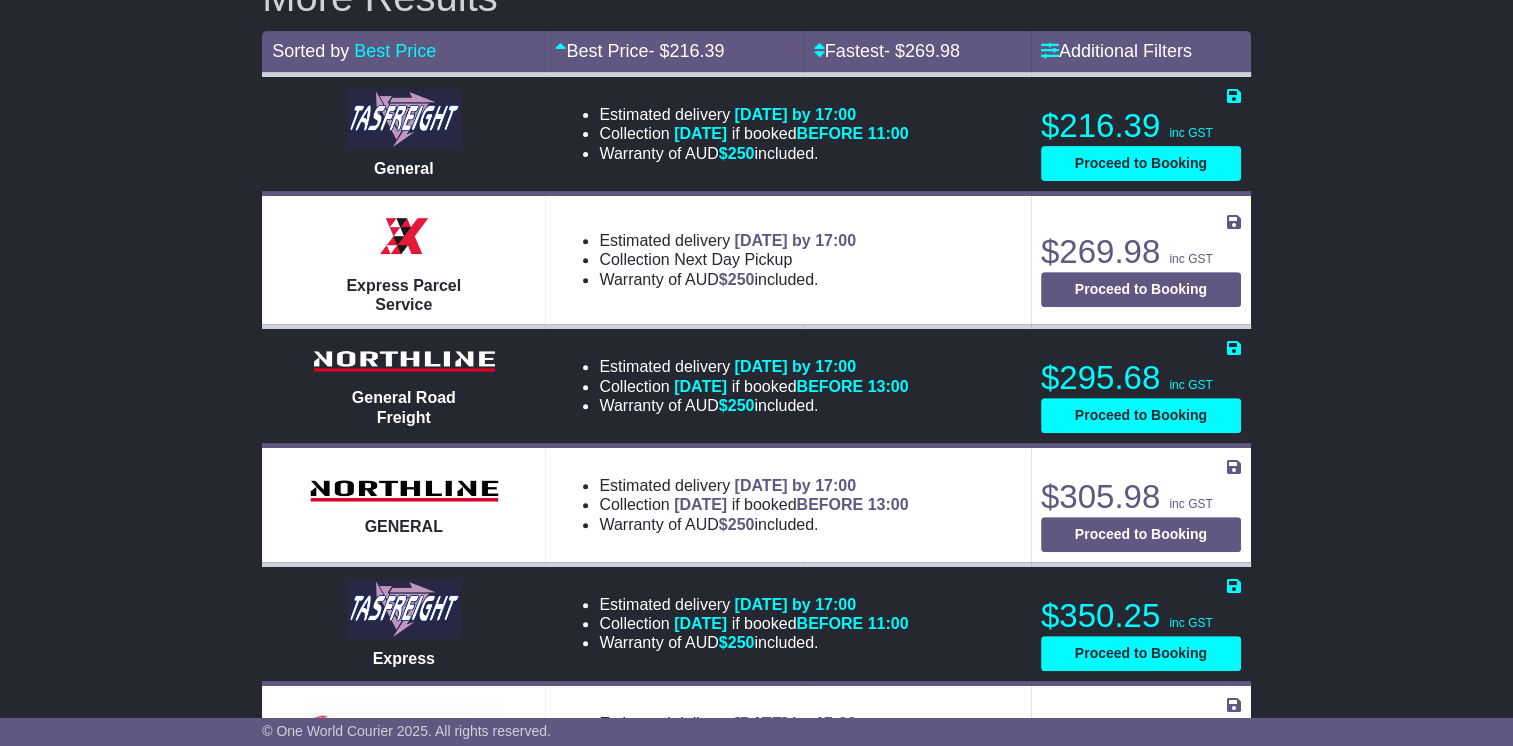 scroll, scrollTop: 831, scrollLeft: 0, axis: vertical 